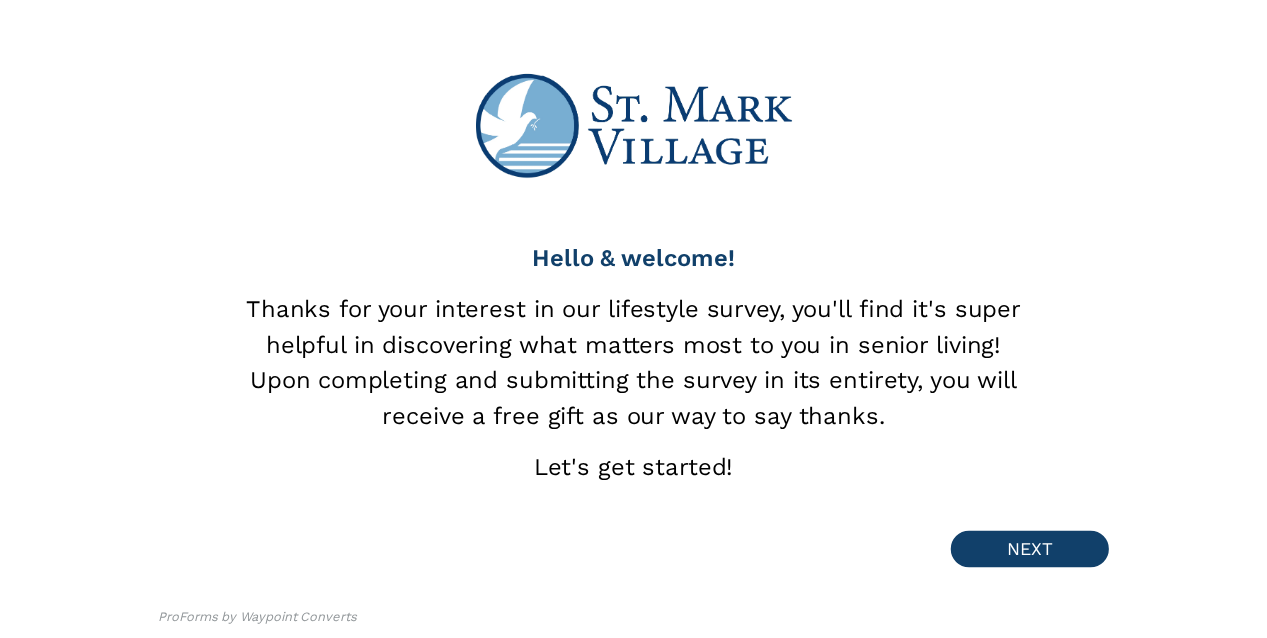 scroll, scrollTop: 0, scrollLeft: 0, axis: both 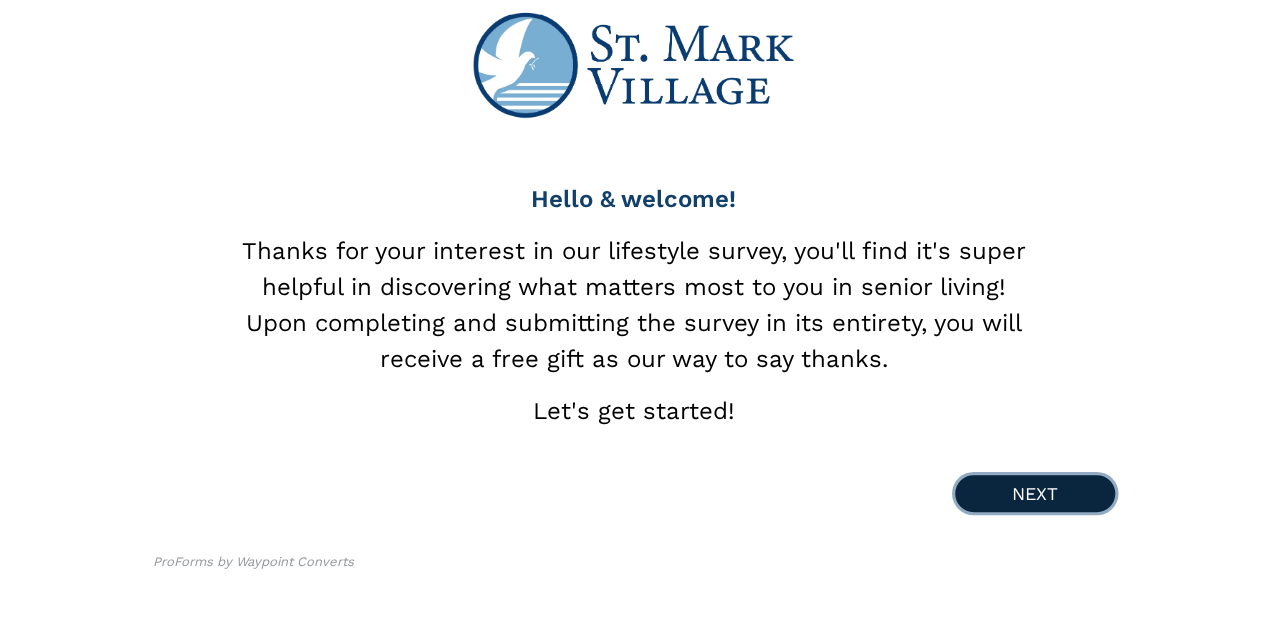 click on "NEXT" at bounding box center (1035, 493) 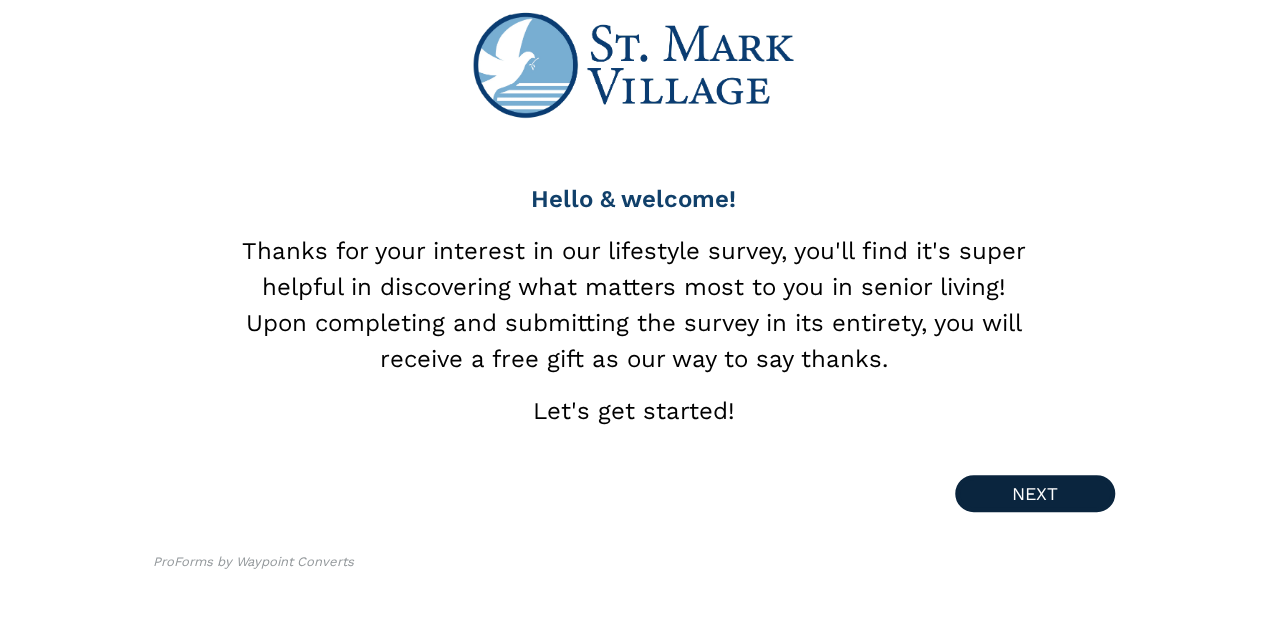 scroll, scrollTop: 0, scrollLeft: 0, axis: both 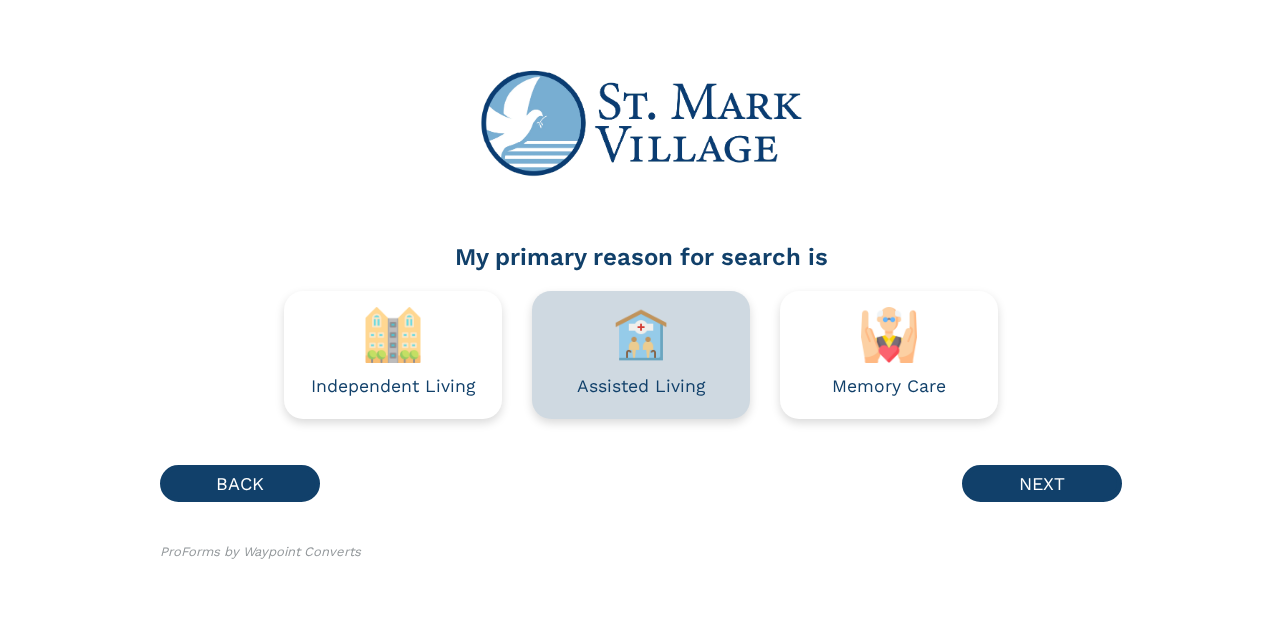 click at bounding box center [641, 335] 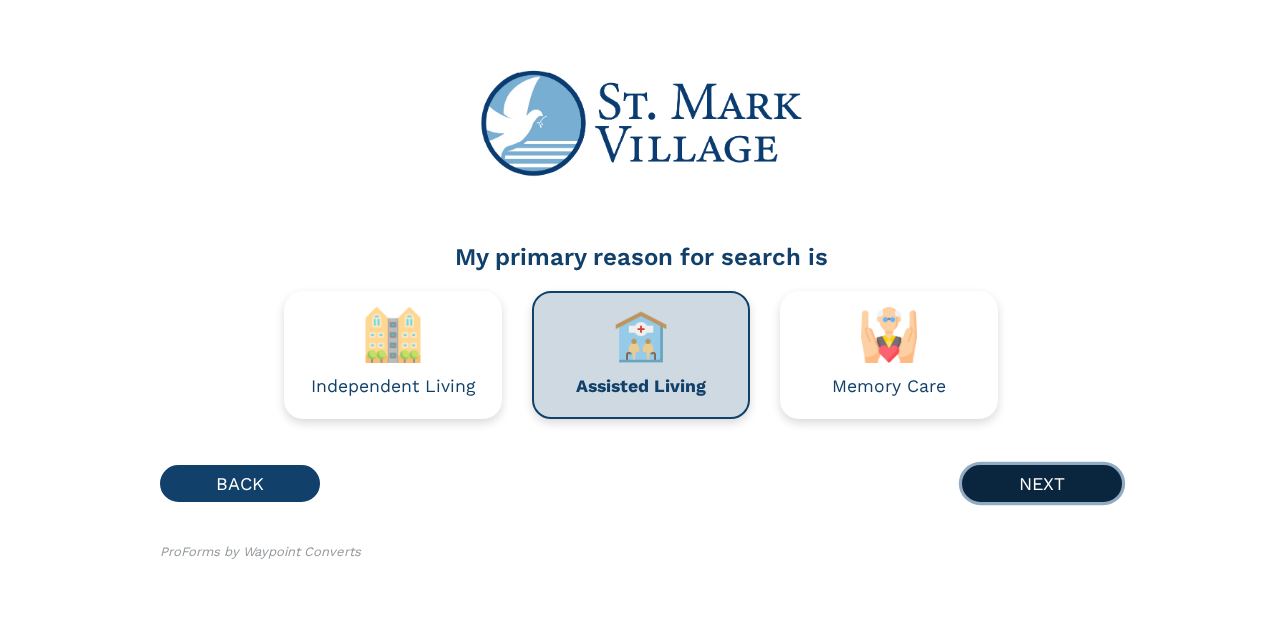 click on "NEXT" at bounding box center (1042, 483) 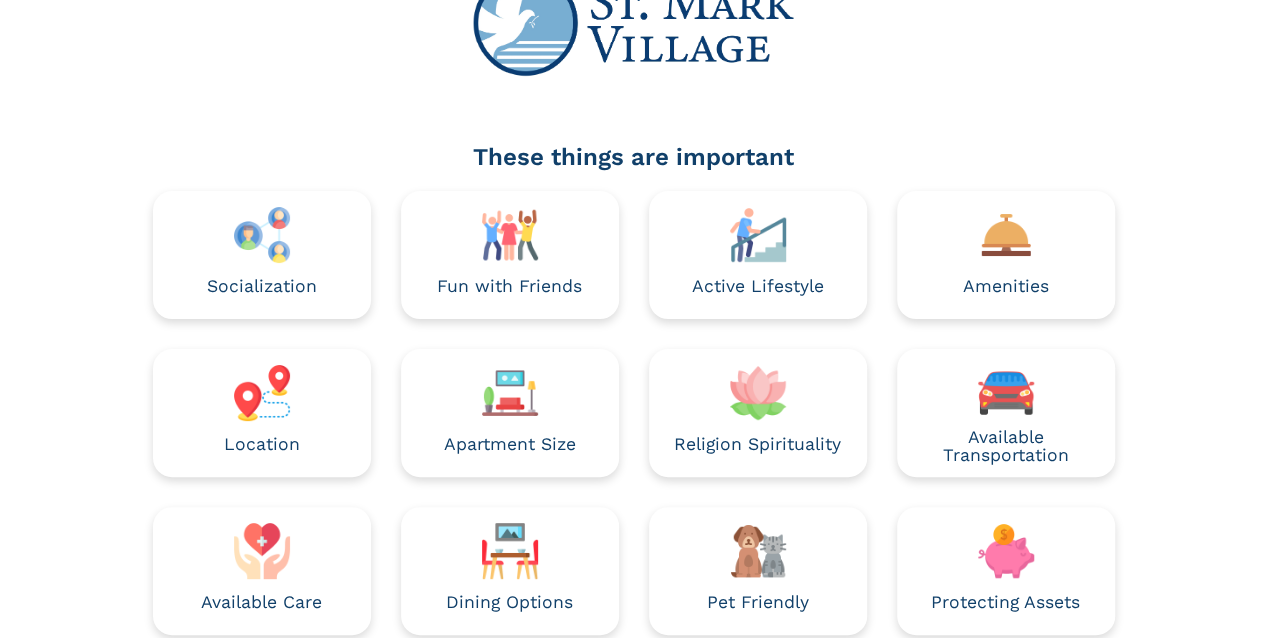 scroll, scrollTop: 200, scrollLeft: 0, axis: vertical 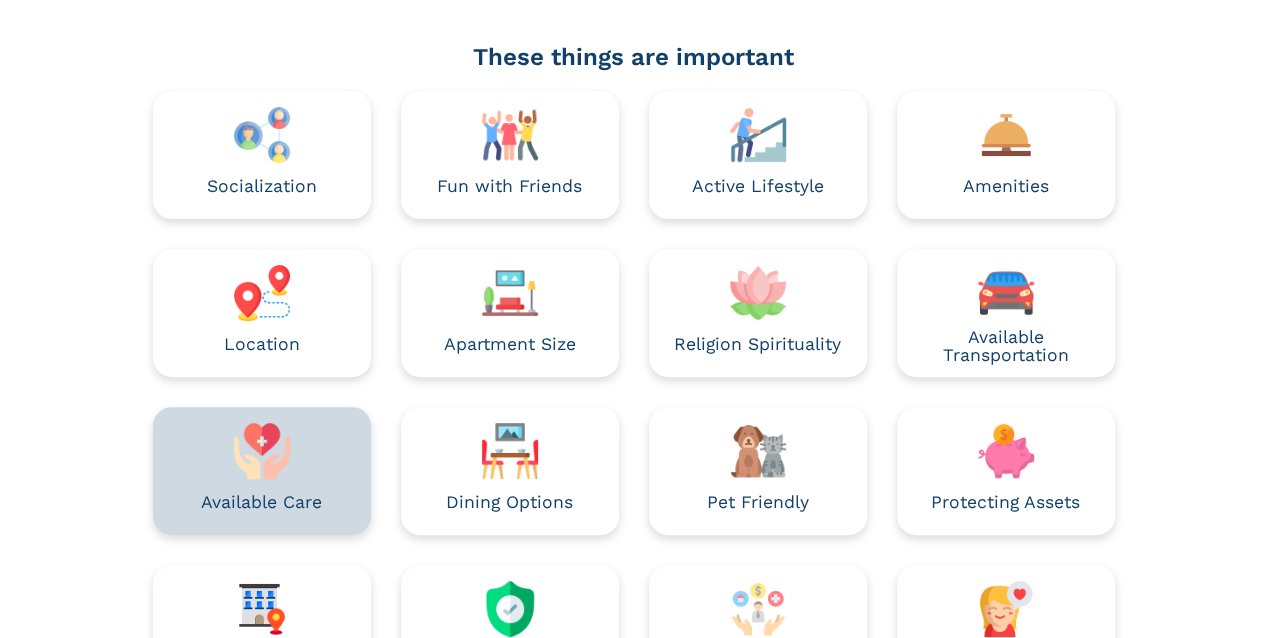 click on "Available Care" at bounding box center (262, 471) 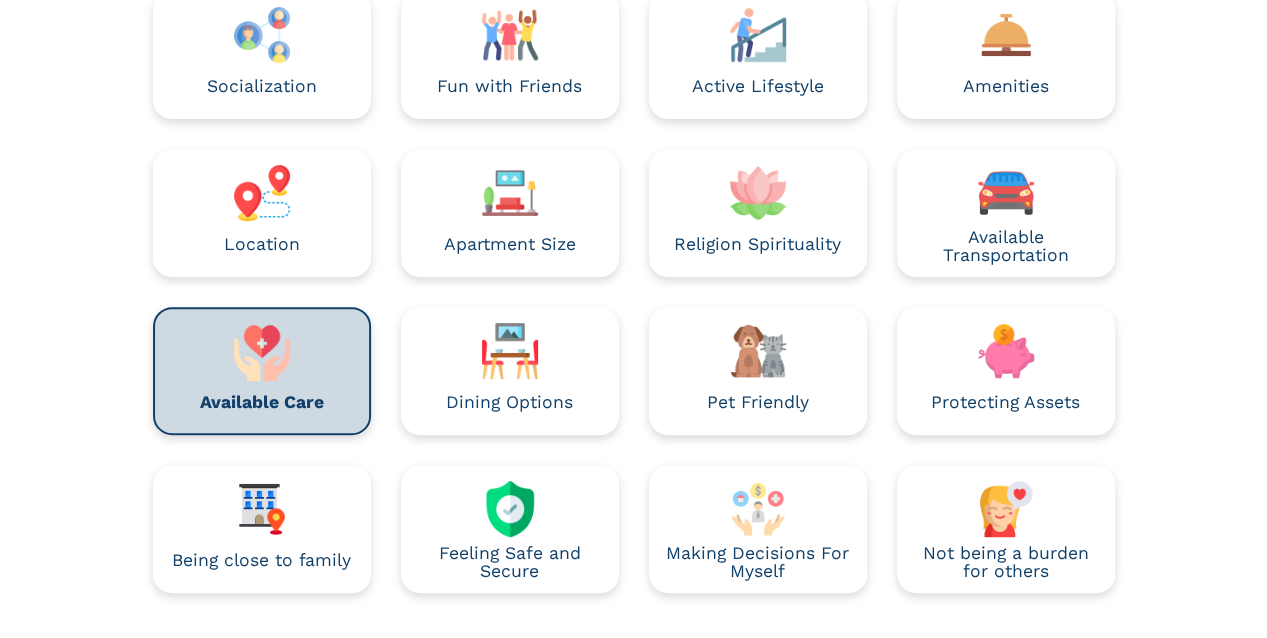 scroll, scrollTop: 464, scrollLeft: 0, axis: vertical 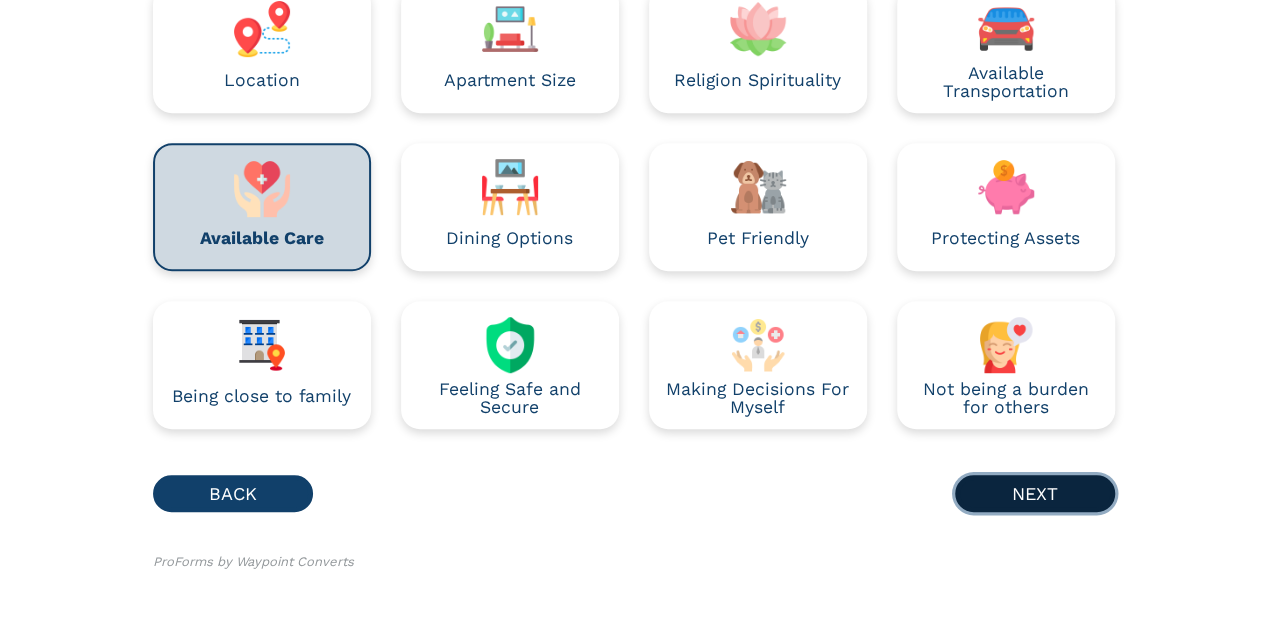 click on "NEXT" at bounding box center [1035, 493] 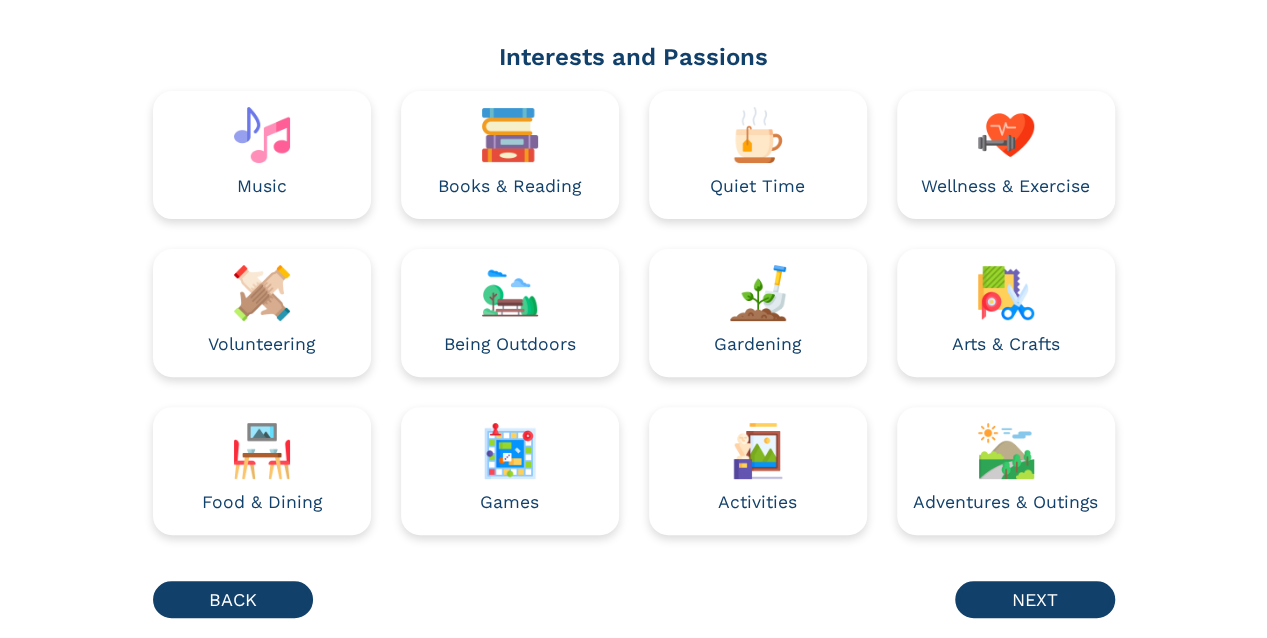 scroll, scrollTop: 306, scrollLeft: 0, axis: vertical 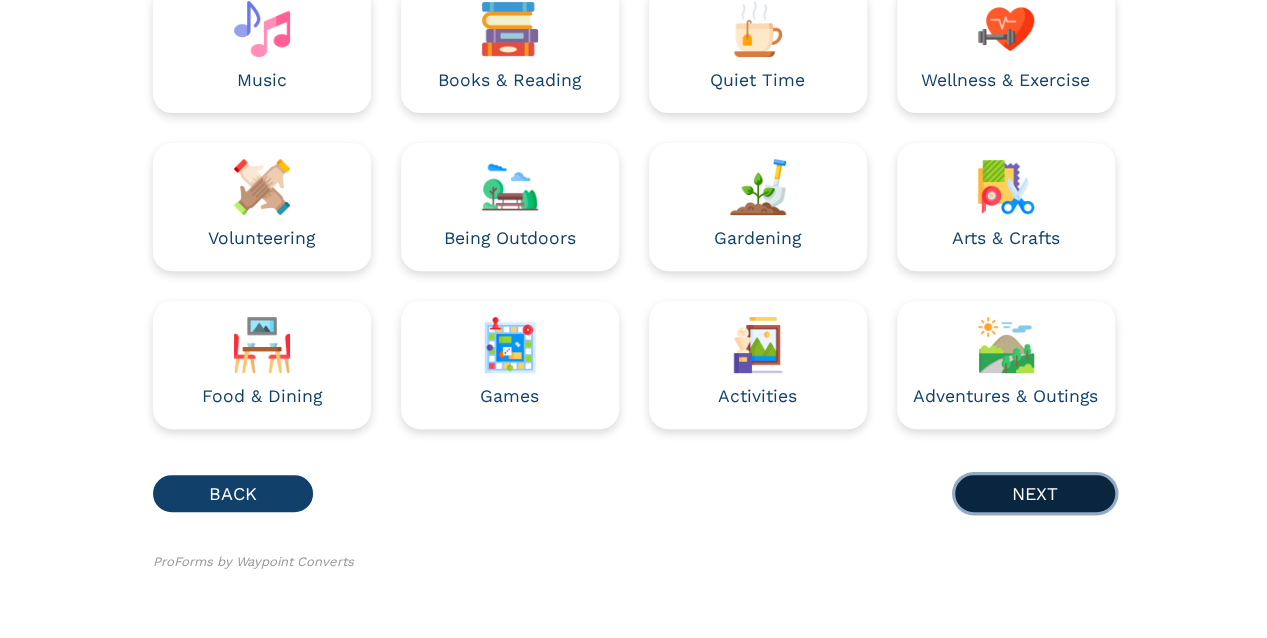 click on "NEXT" at bounding box center [1035, 493] 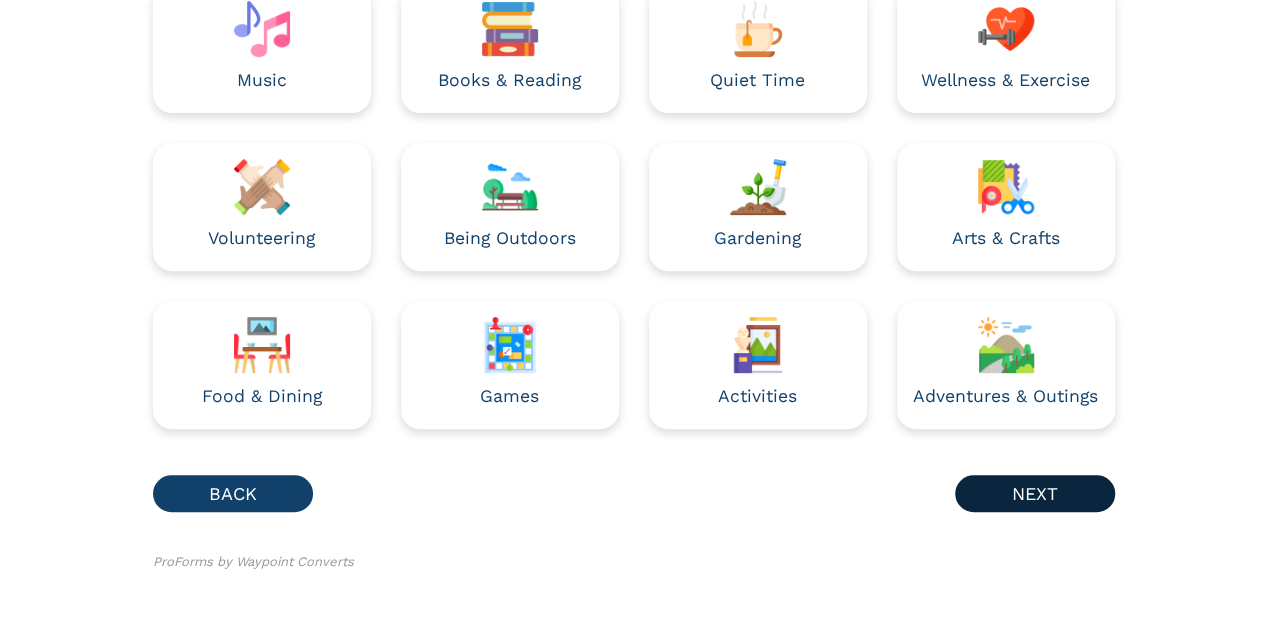 scroll, scrollTop: 0, scrollLeft: 0, axis: both 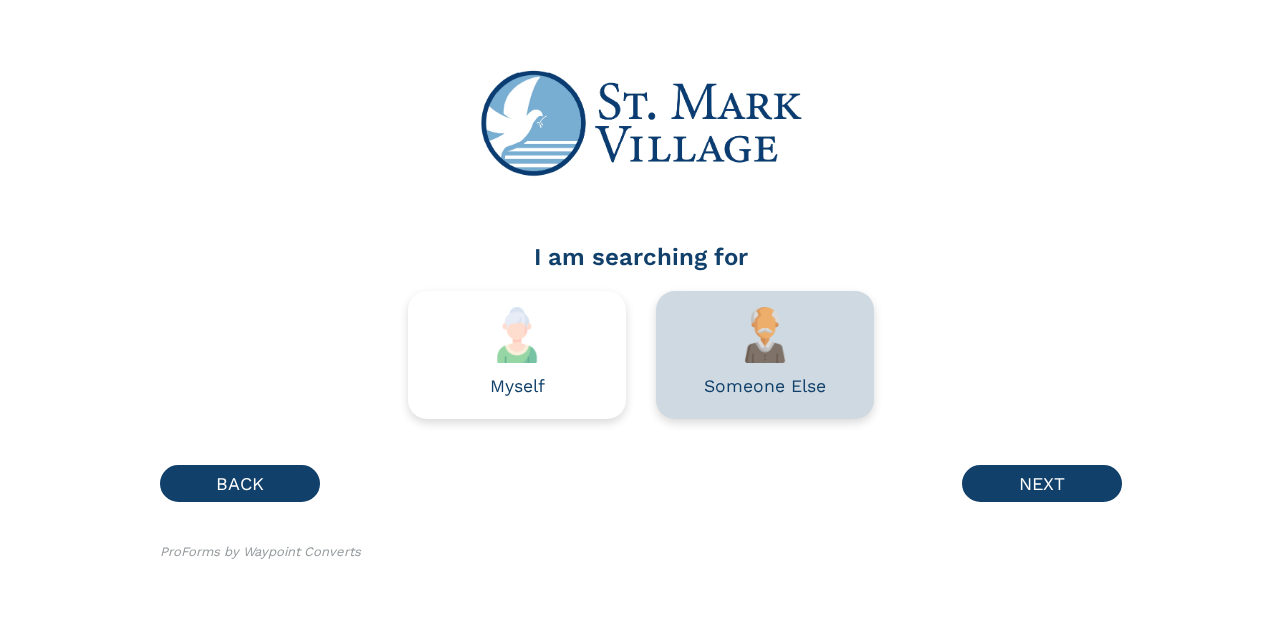 drag, startPoint x: 782, startPoint y: 377, endPoint x: 804, endPoint y: 379, distance: 22.090721 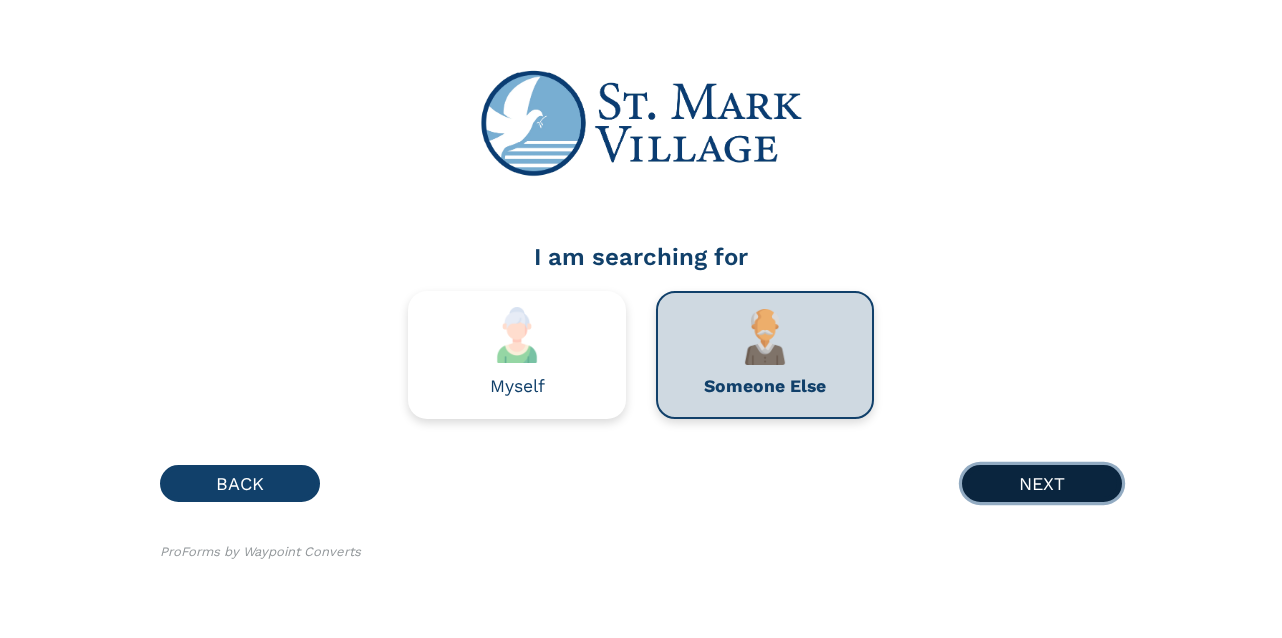 click on "NEXT" at bounding box center [1042, 483] 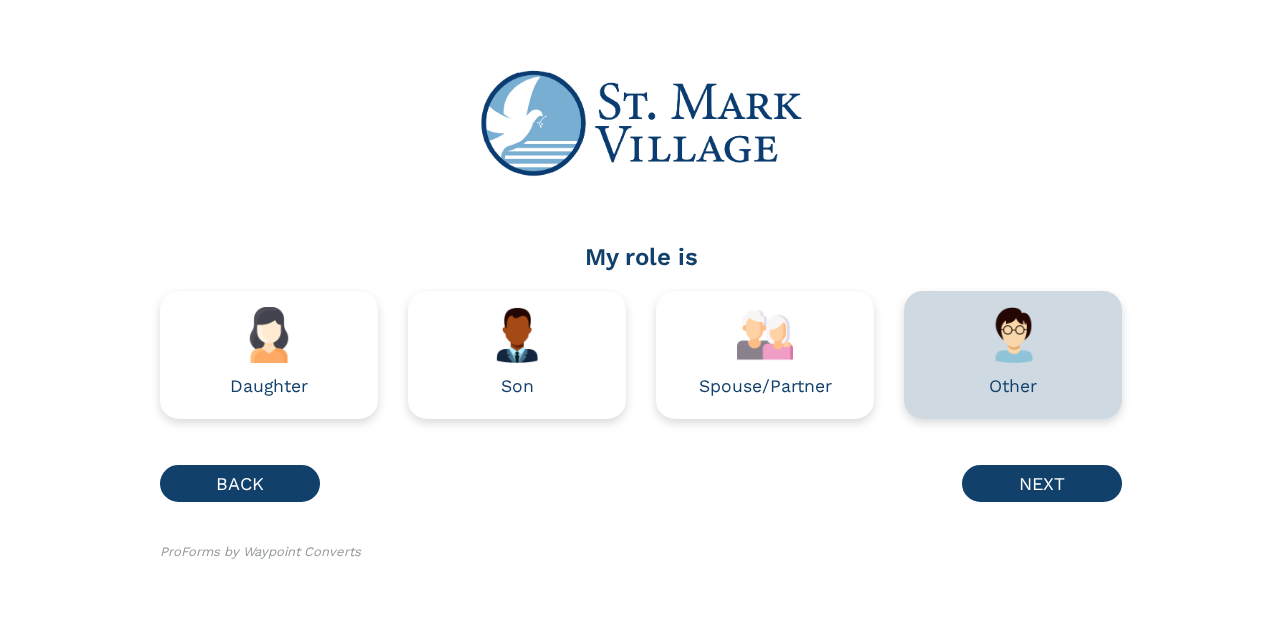 click at bounding box center (1013, 335) 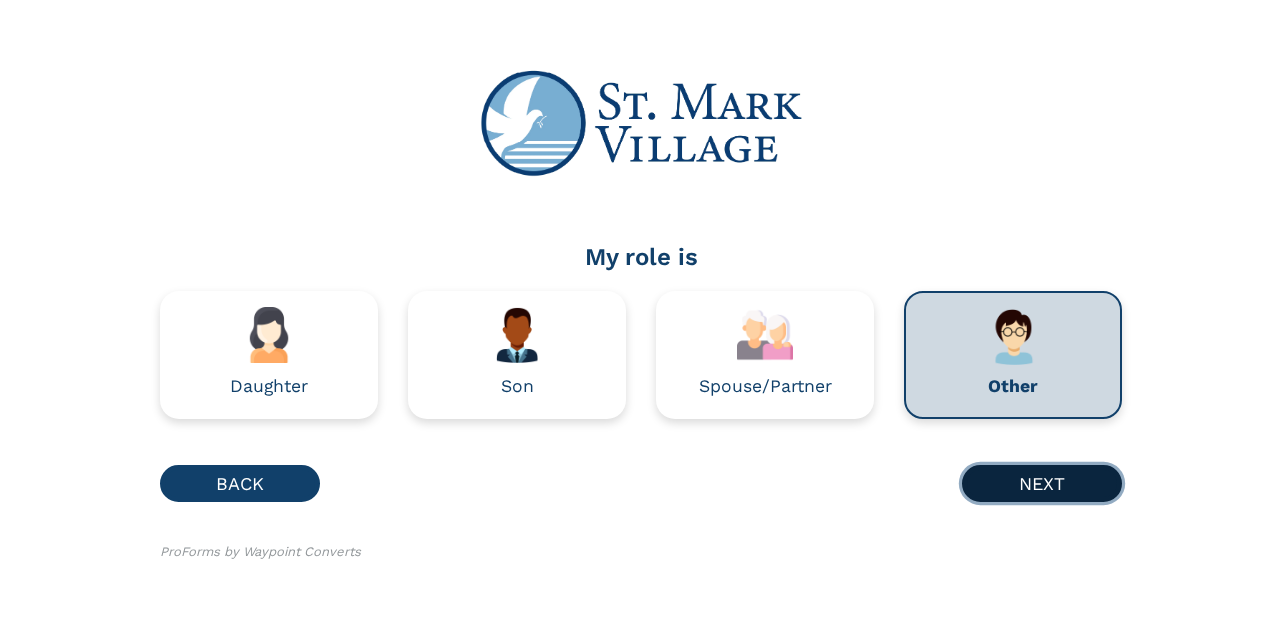click on "NEXT" at bounding box center (1042, 483) 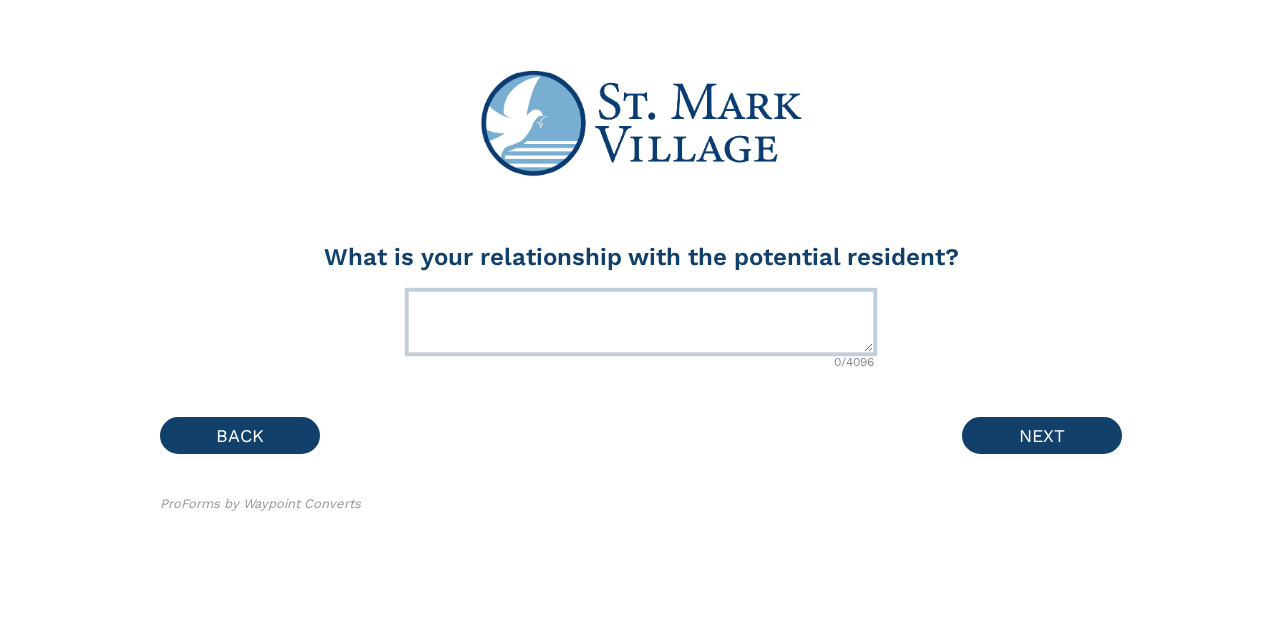 click at bounding box center [641, 322] 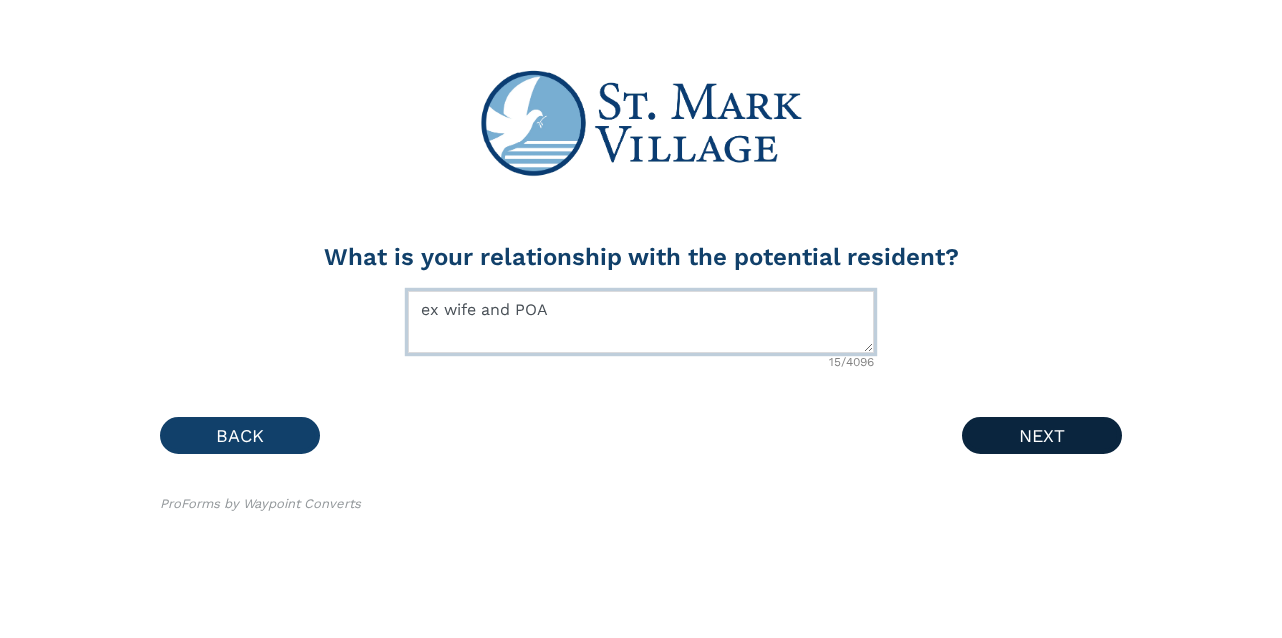 type on "ex wife and POA" 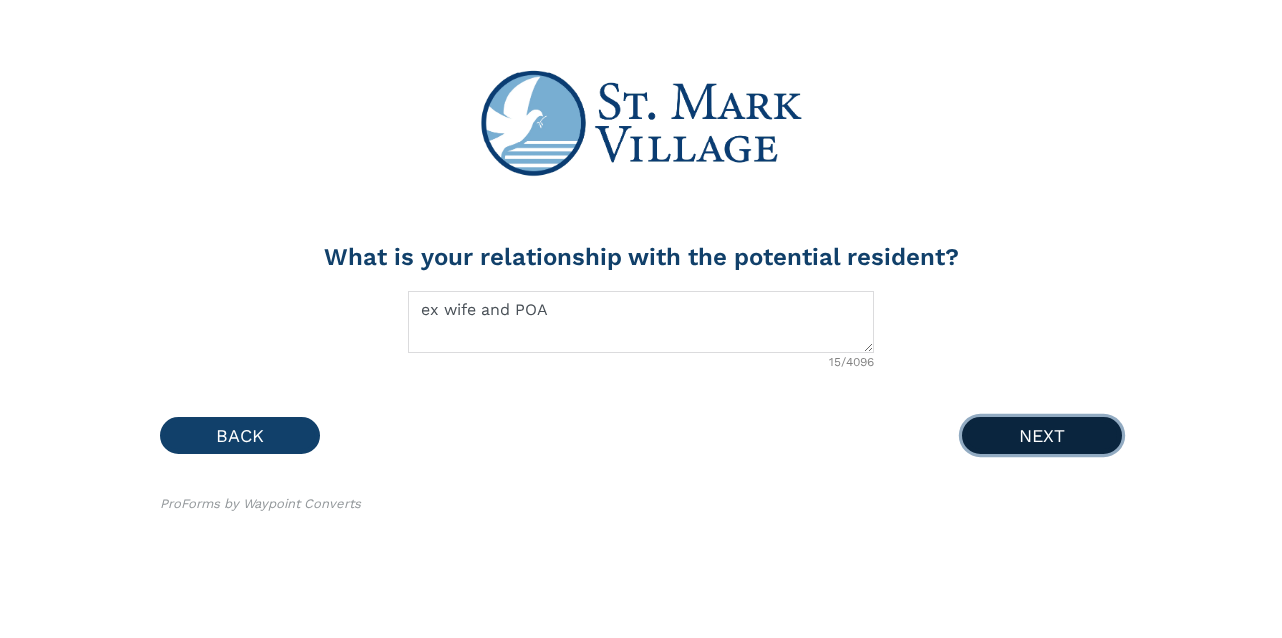 click on "NEXT" at bounding box center (1042, 435) 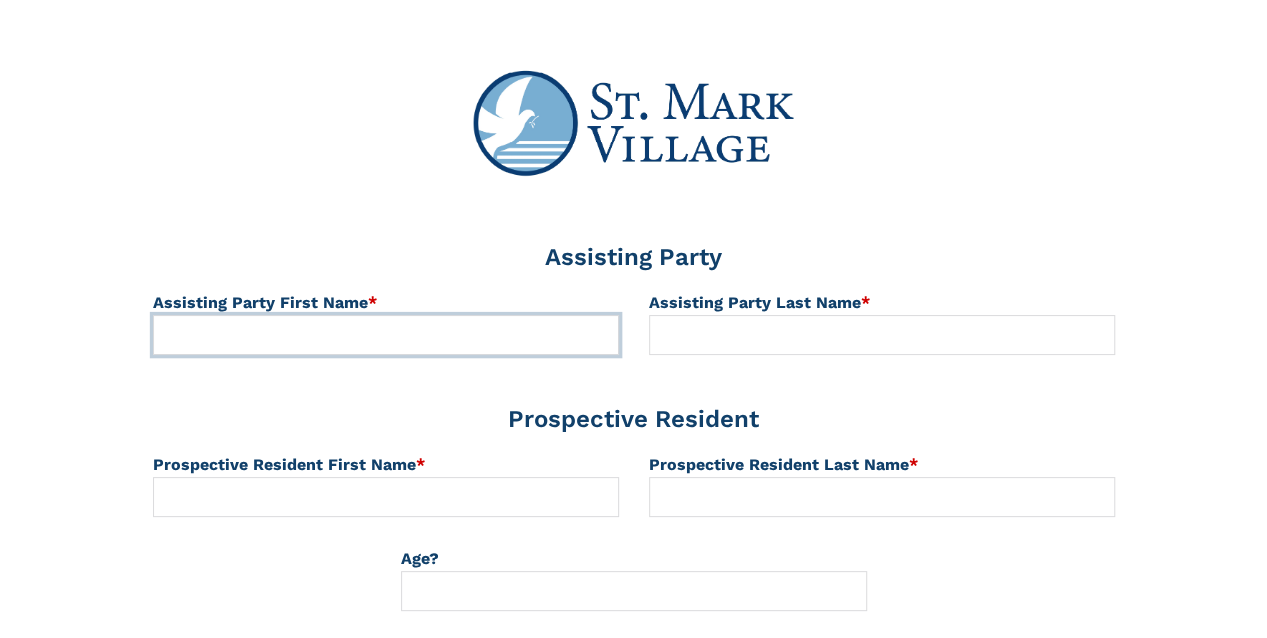 click at bounding box center [386, 335] 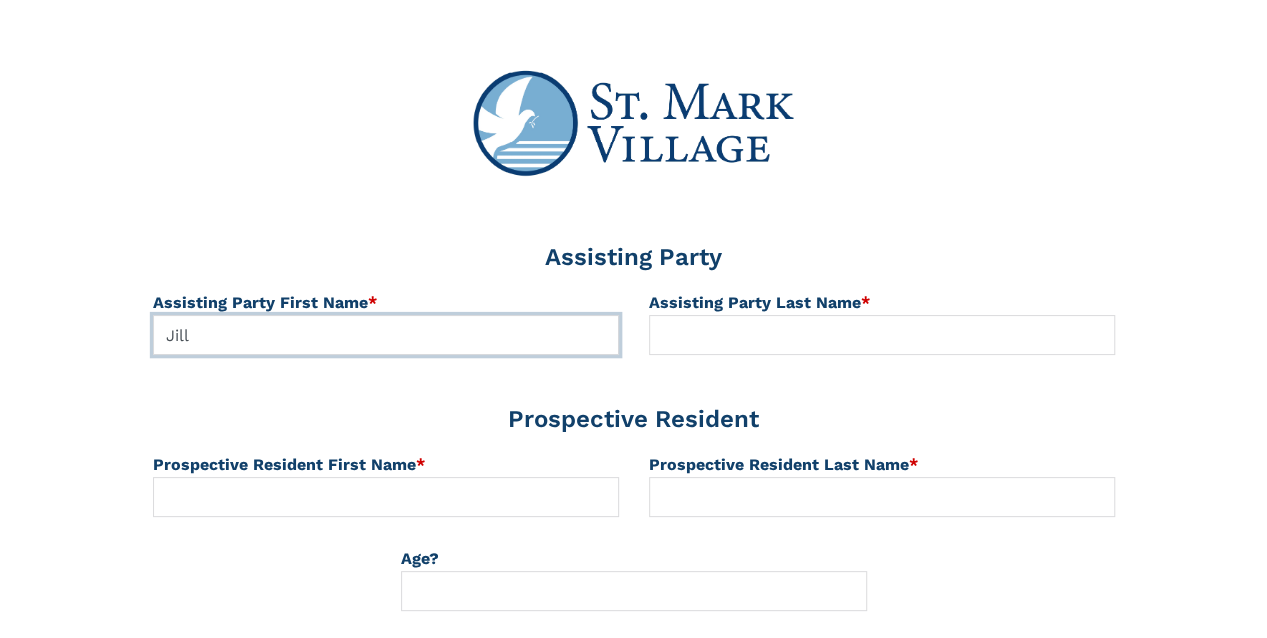 type on "Jill" 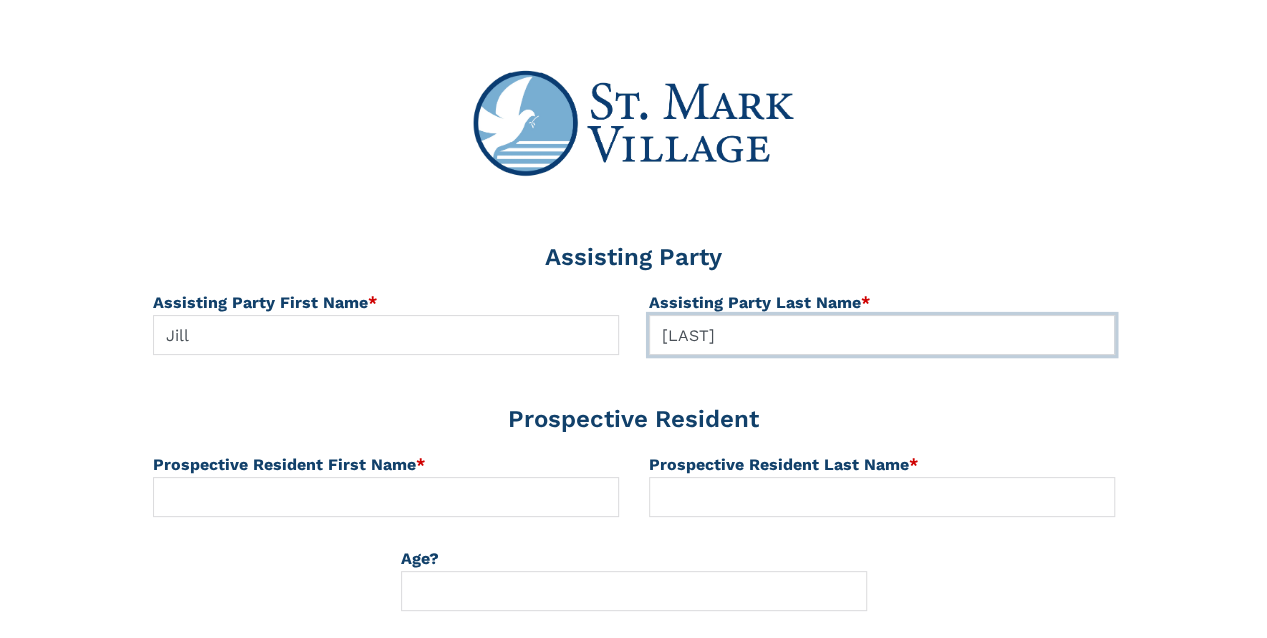 type on "[LAST]" 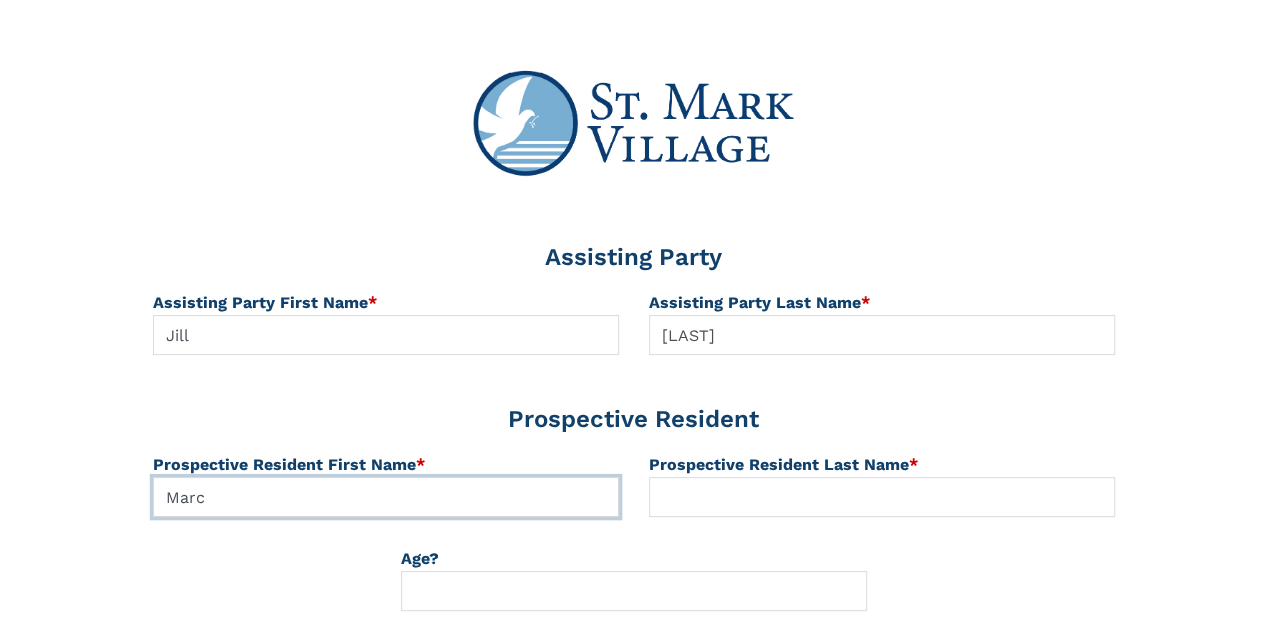 type on "Marc" 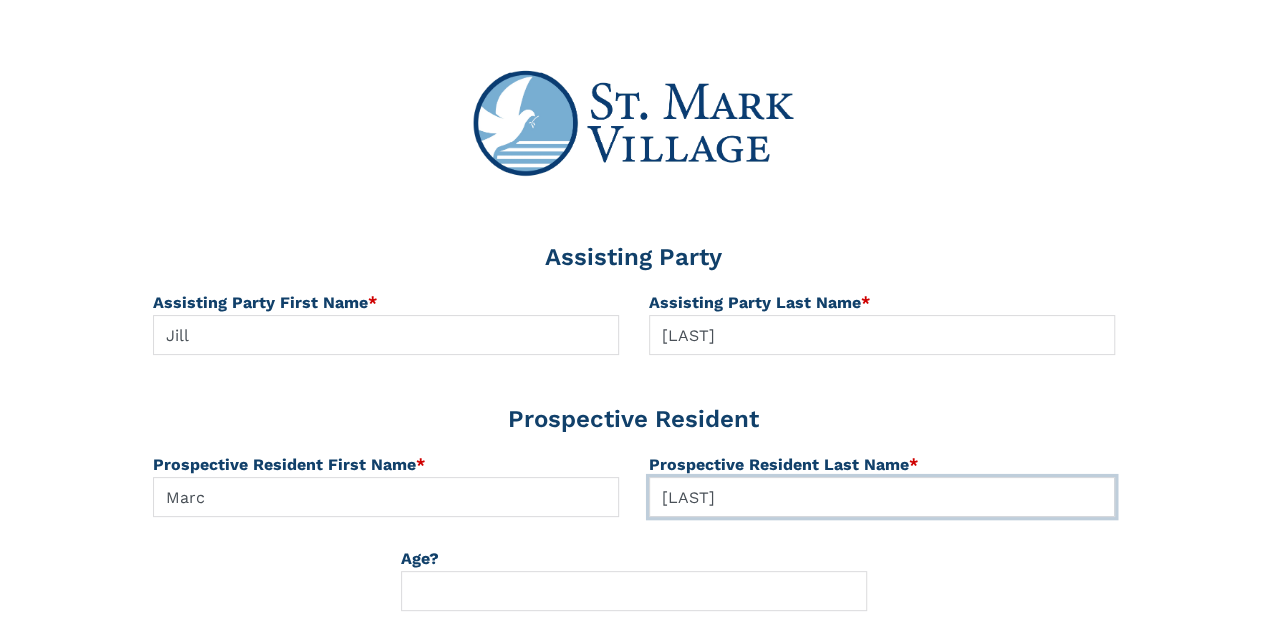 scroll, scrollTop: 182, scrollLeft: 0, axis: vertical 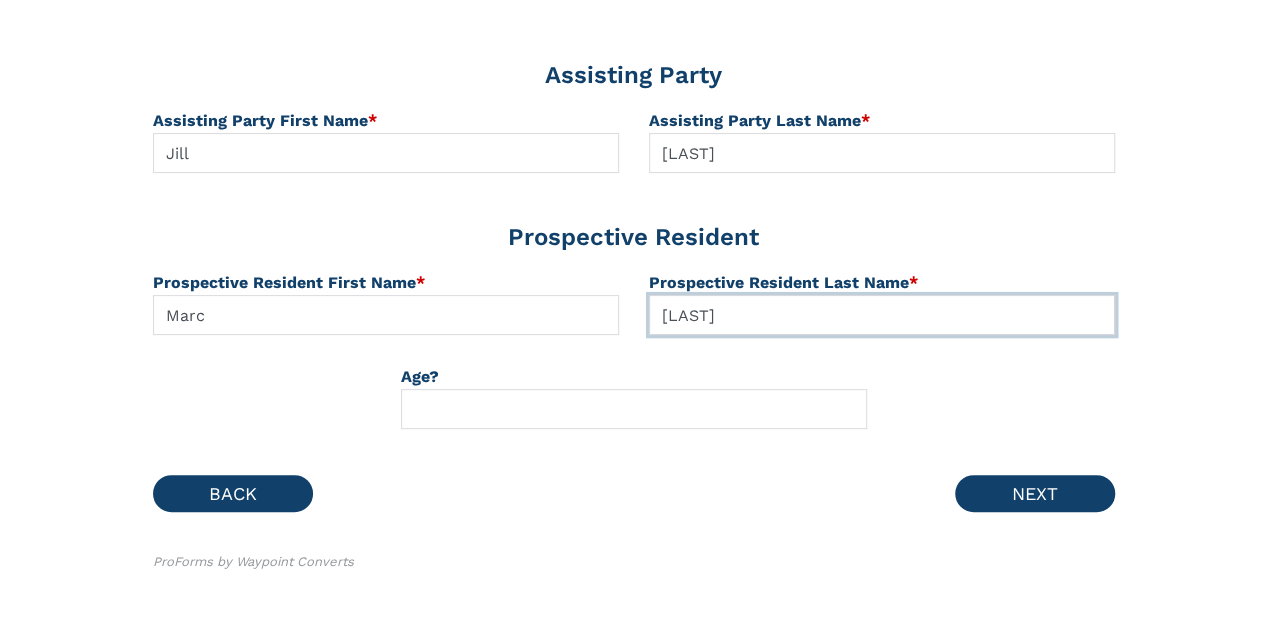 type on "[LAST]" 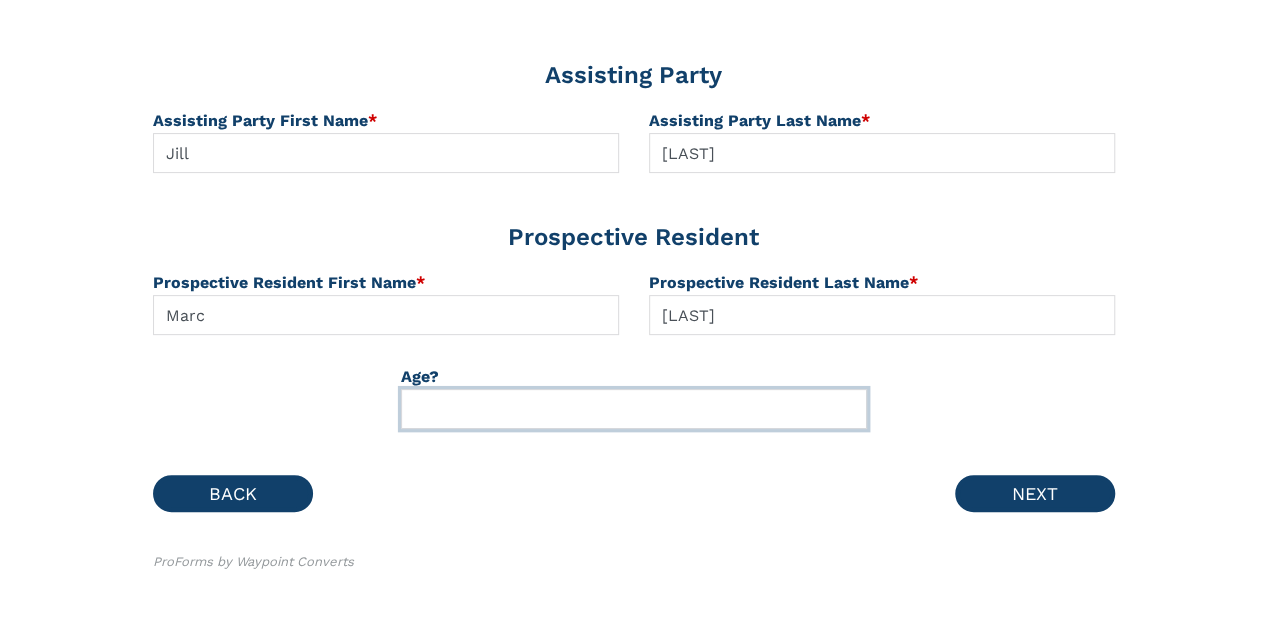 click at bounding box center (634, 409) 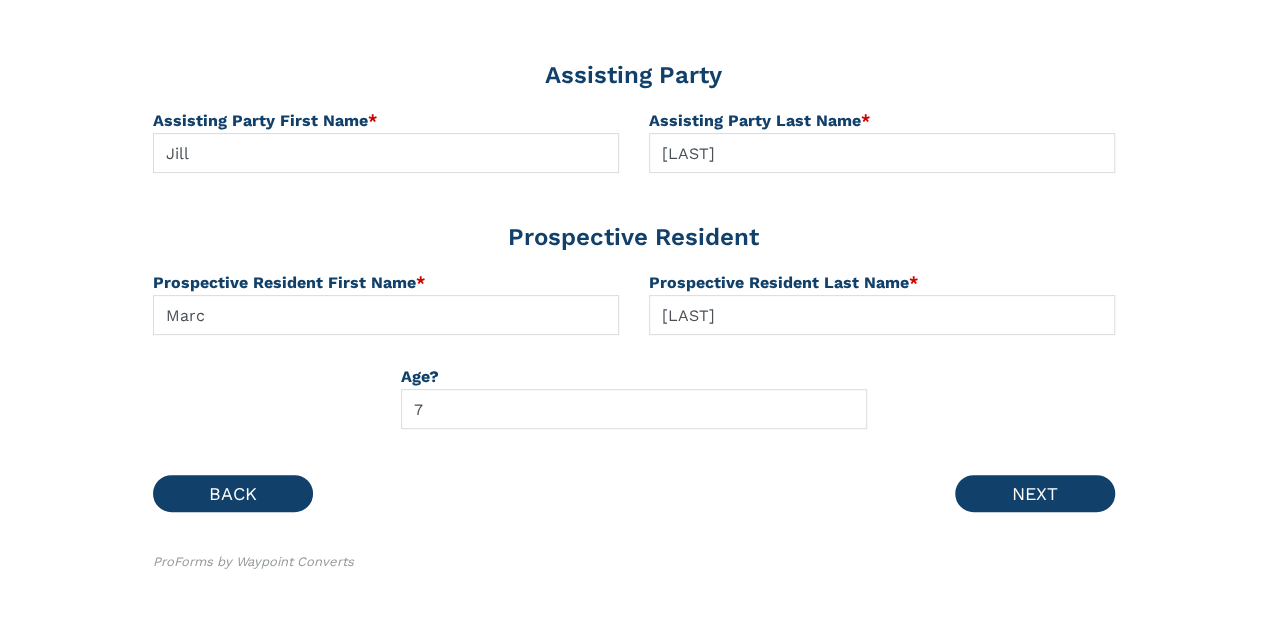 click on "Assisting Party First Name *" at bounding box center (386, 121) 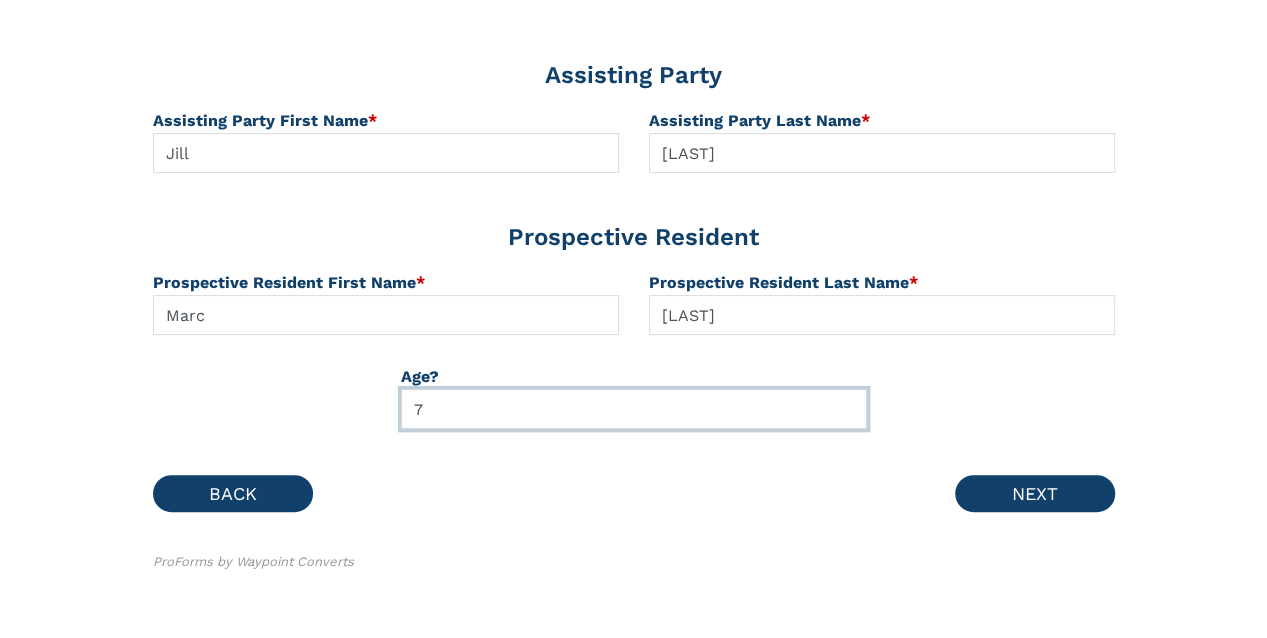 click on "7" at bounding box center (634, 409) 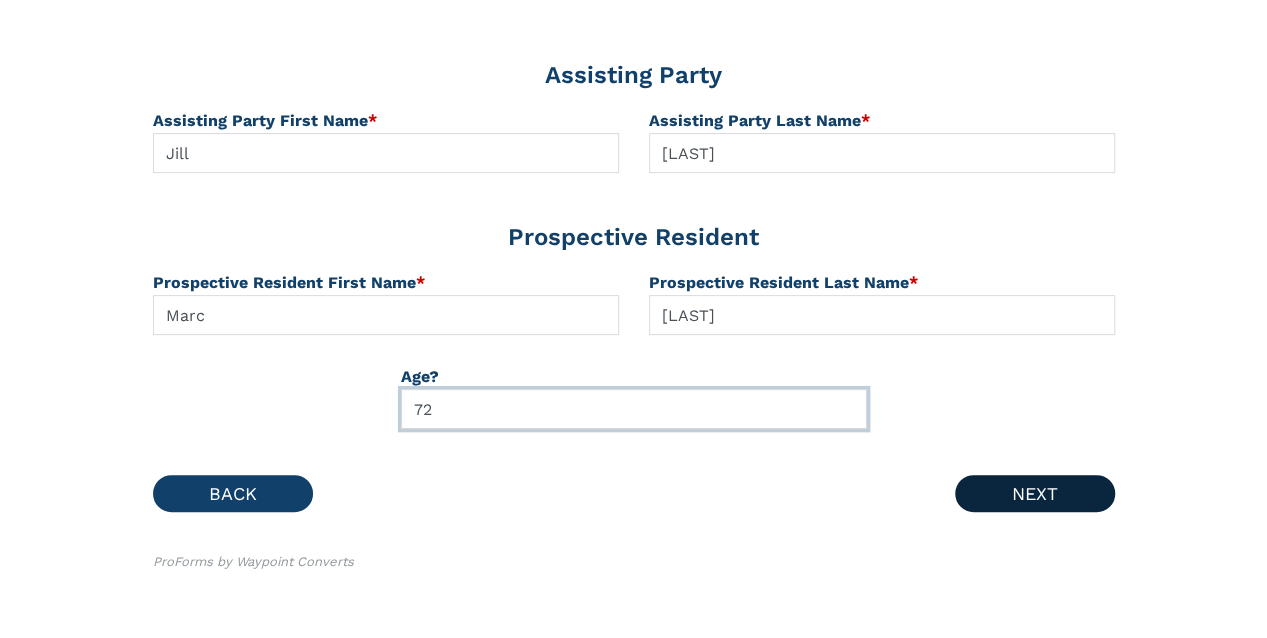 type on "72" 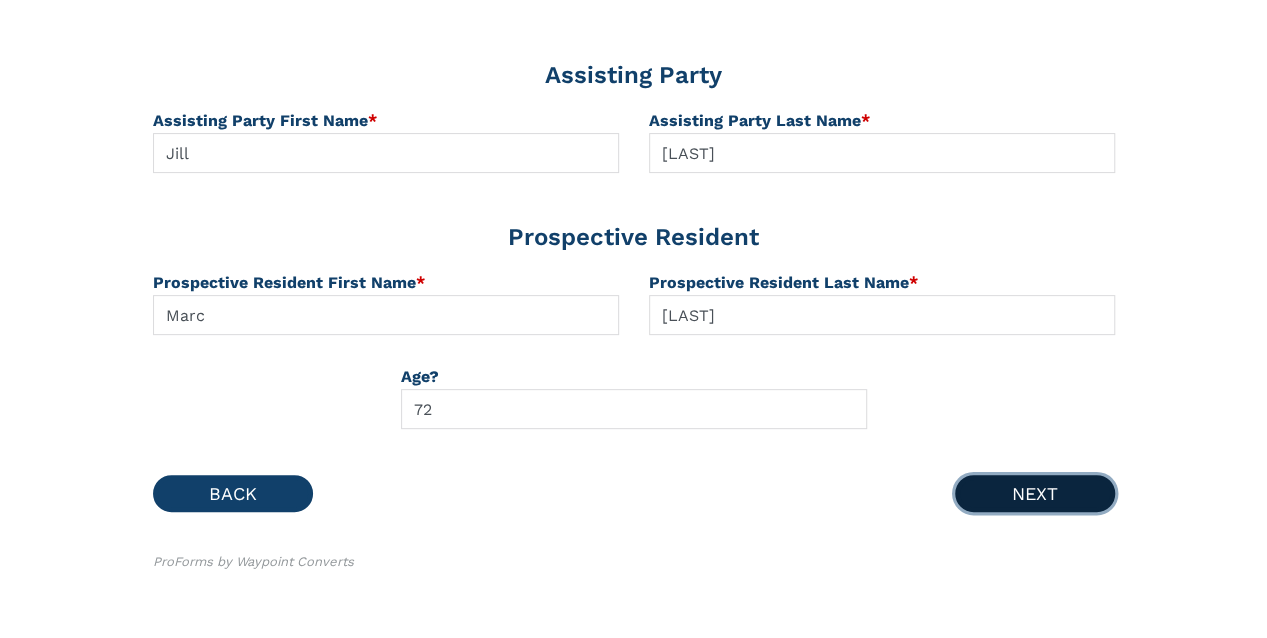 click on "NEXT" at bounding box center (1035, 493) 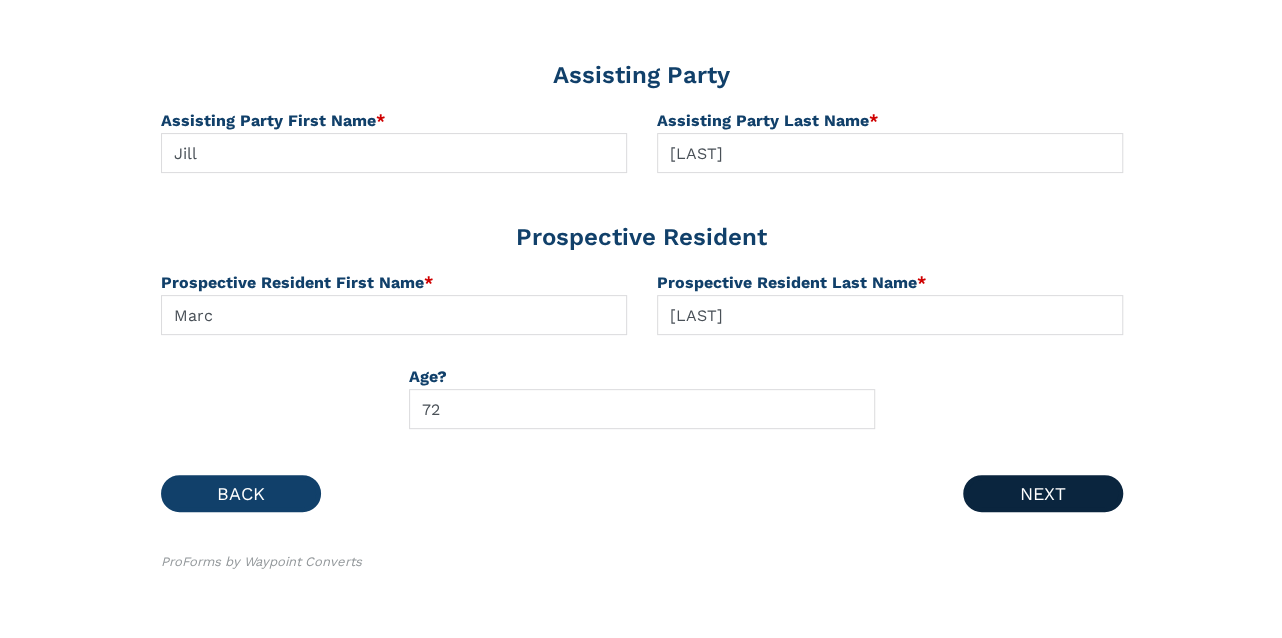 scroll, scrollTop: 0, scrollLeft: 0, axis: both 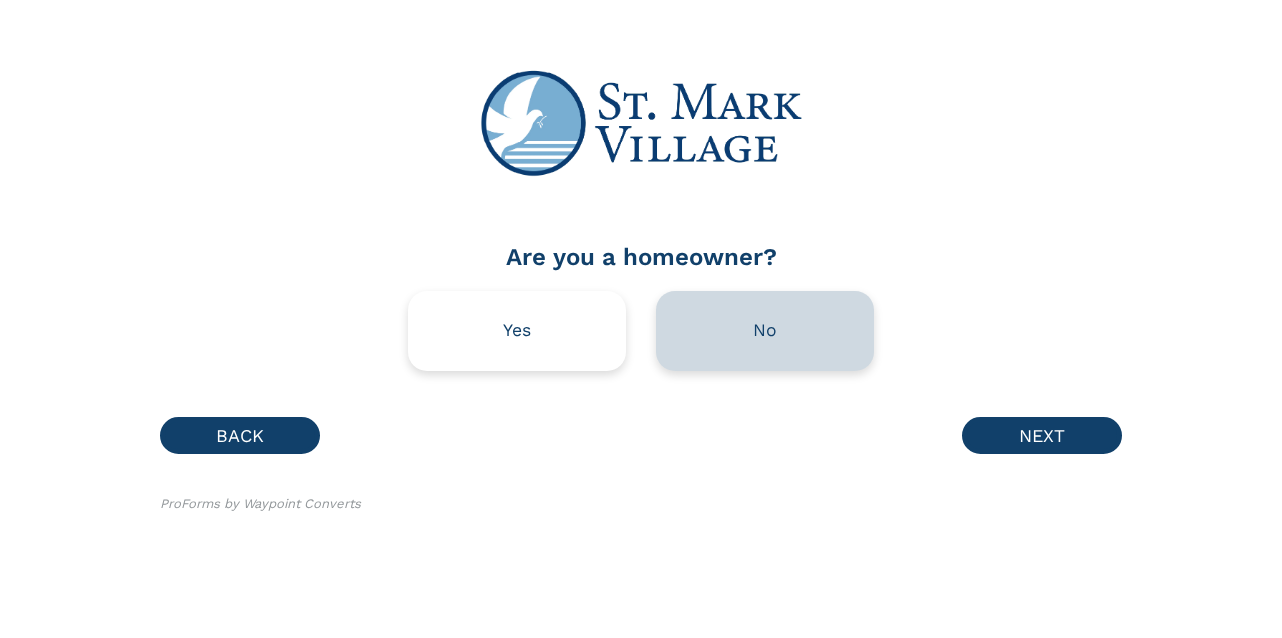 click on "No" at bounding box center (765, 331) 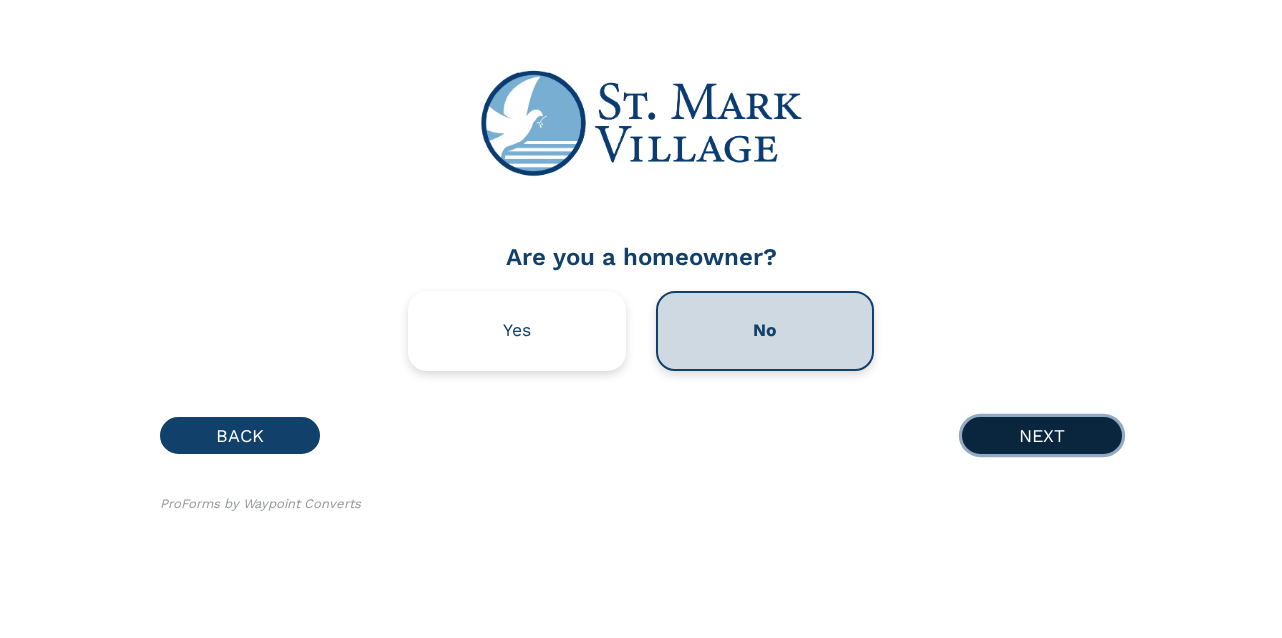click on "NEXT" at bounding box center (1042, 435) 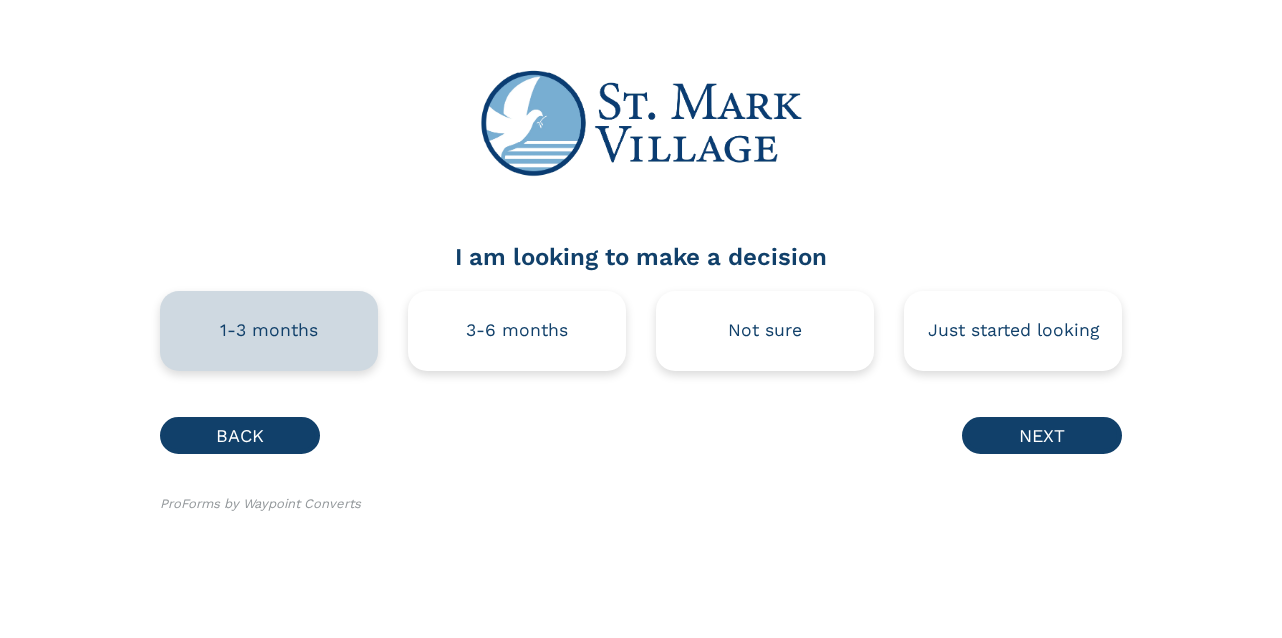 click on "1-3 months" at bounding box center [269, 331] 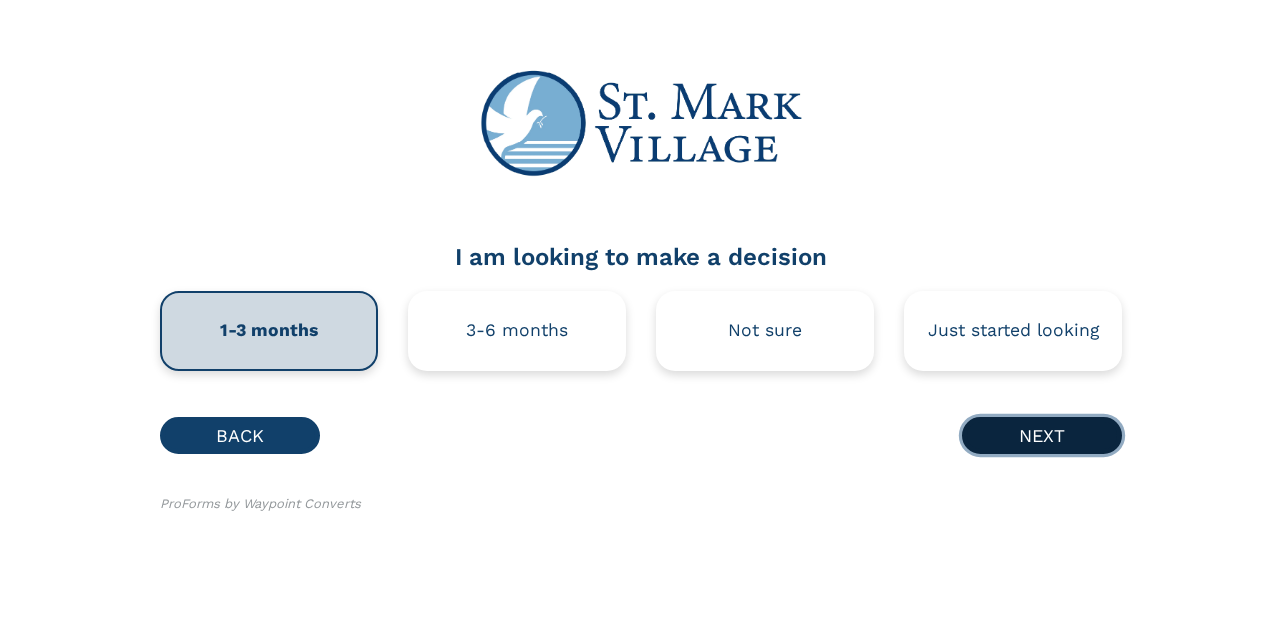 click on "NEXT" at bounding box center (1042, 435) 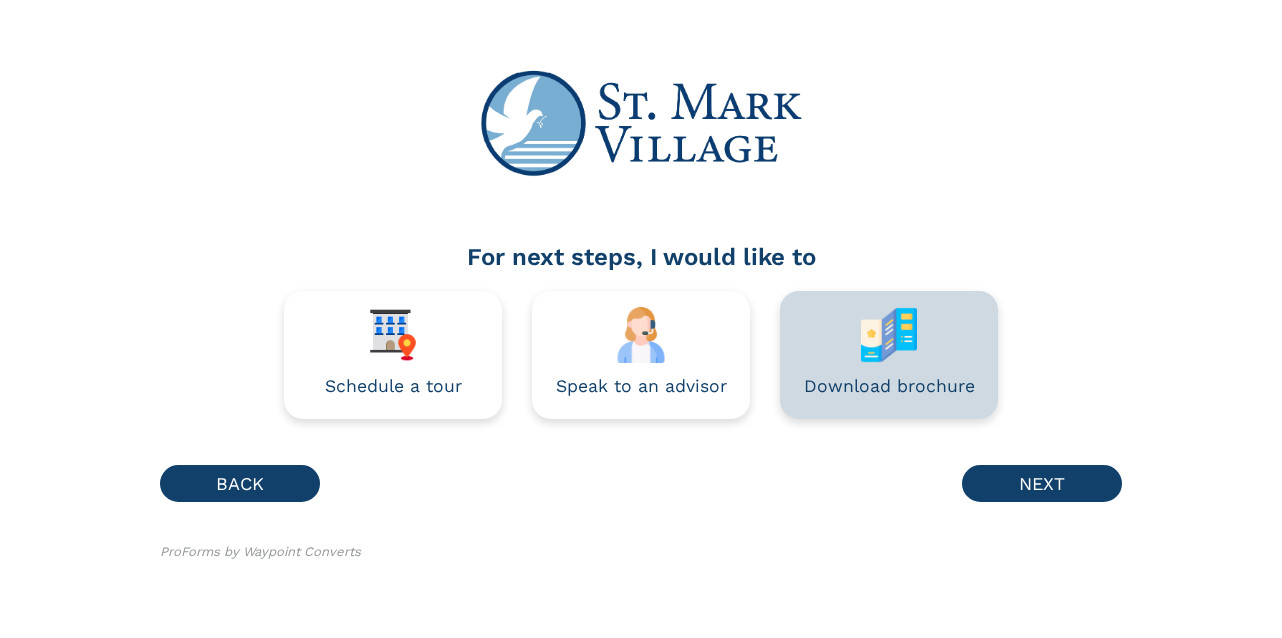 click on "Download brochure" at bounding box center (889, 355) 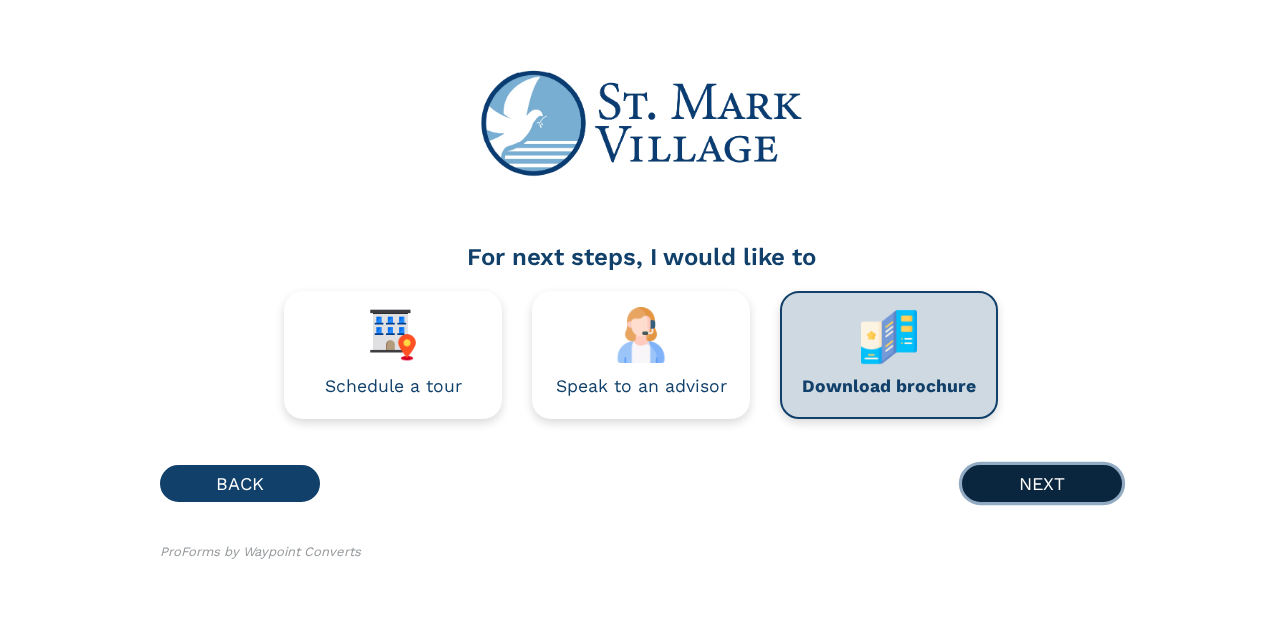 click on "NEXT" at bounding box center [1042, 483] 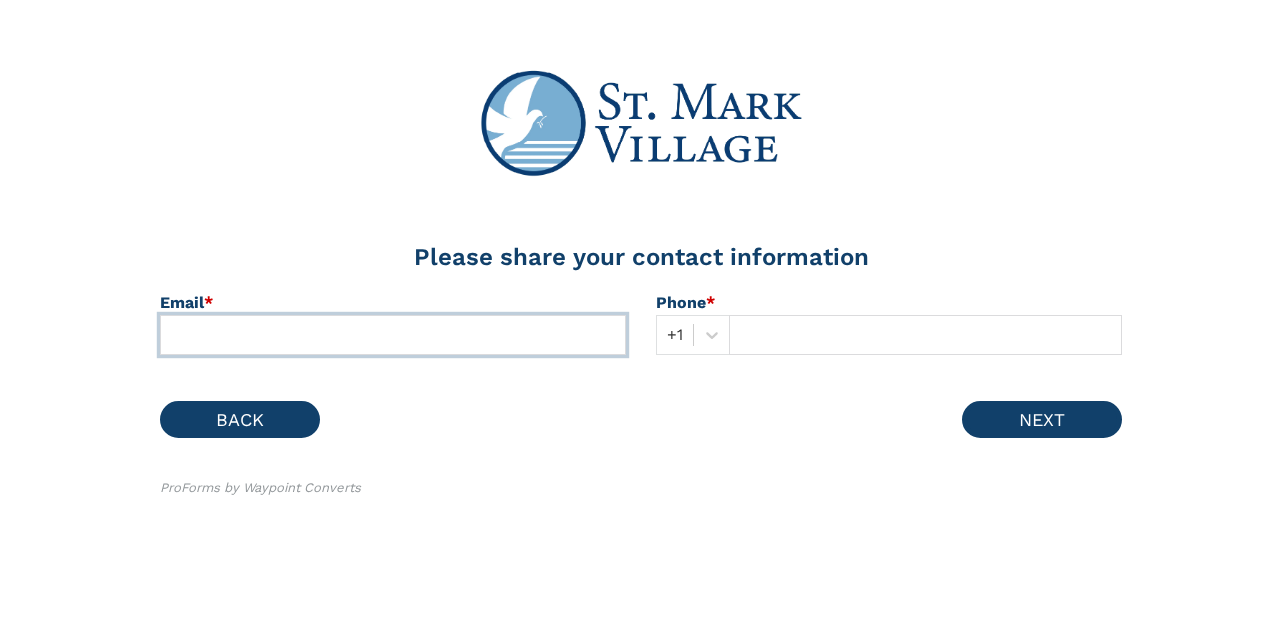 click at bounding box center (393, 335) 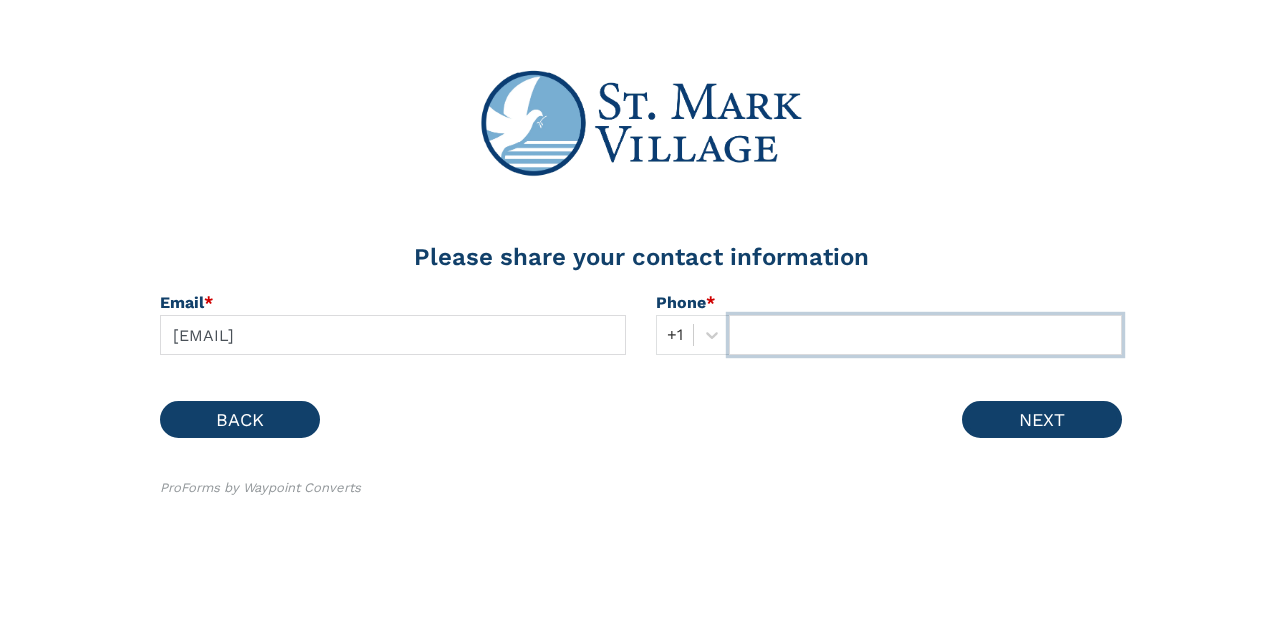 click at bounding box center (925, 335) 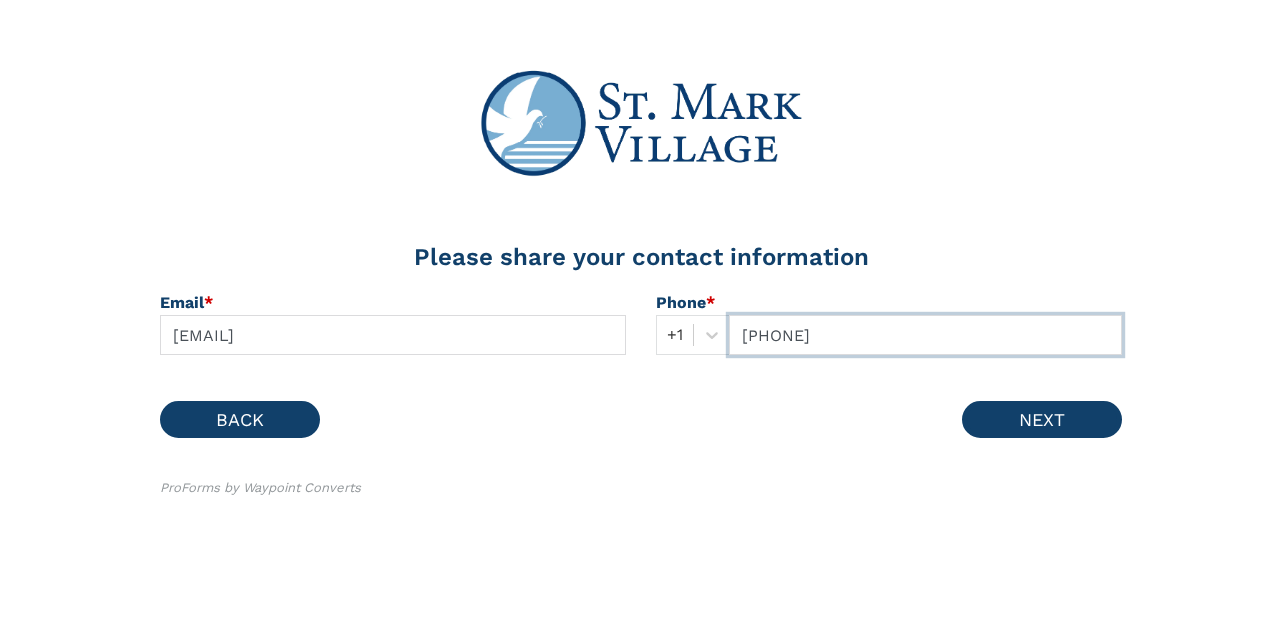 type on "[PHONE]" 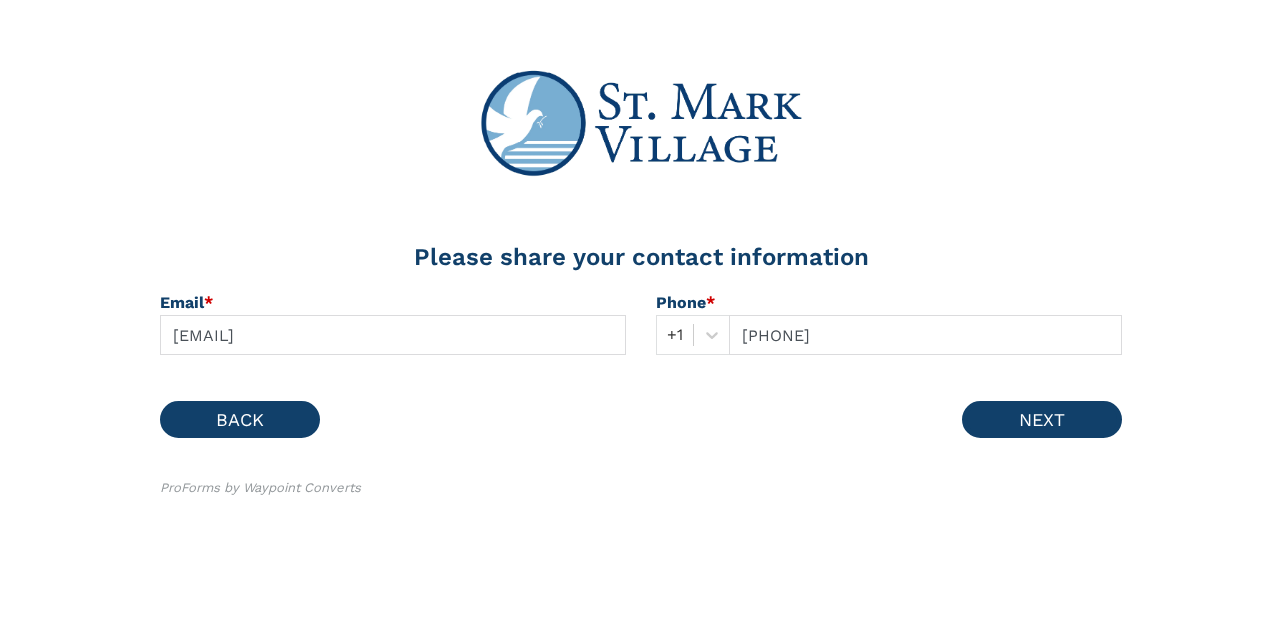 click on "Please share your contact information Email * [EMAIL] Phone * [PHONE] BACK NEXT
ProForms by Waypoint Converts" at bounding box center (641, 282) 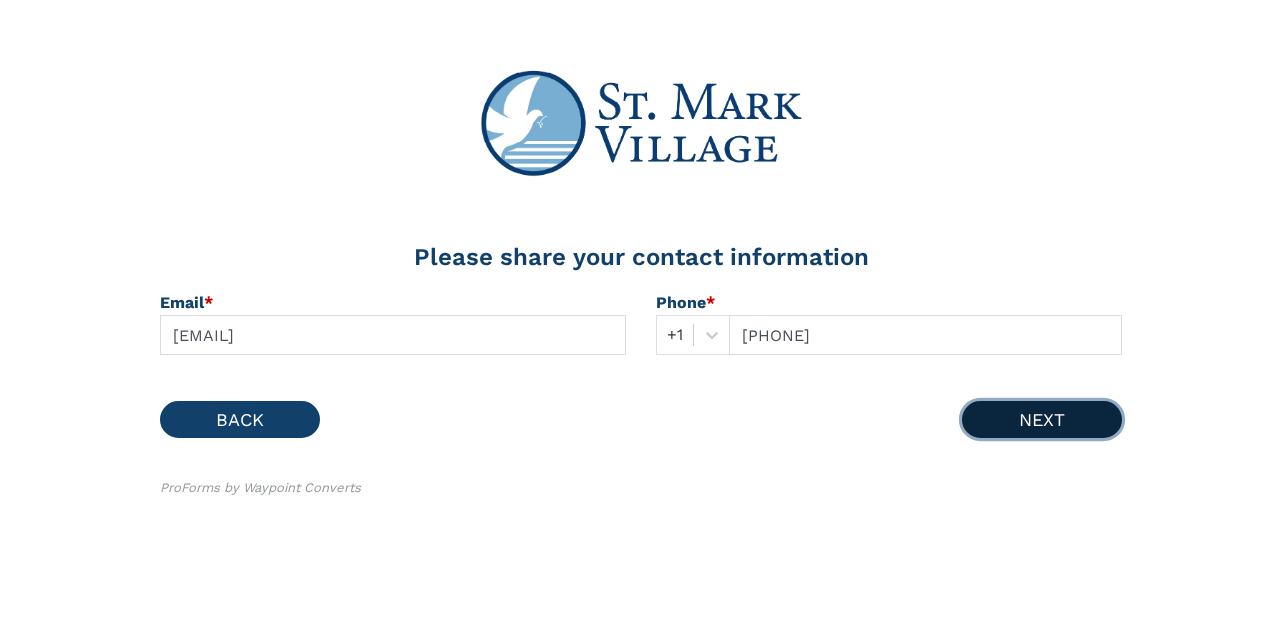 click on "NEXT" at bounding box center (1042, 419) 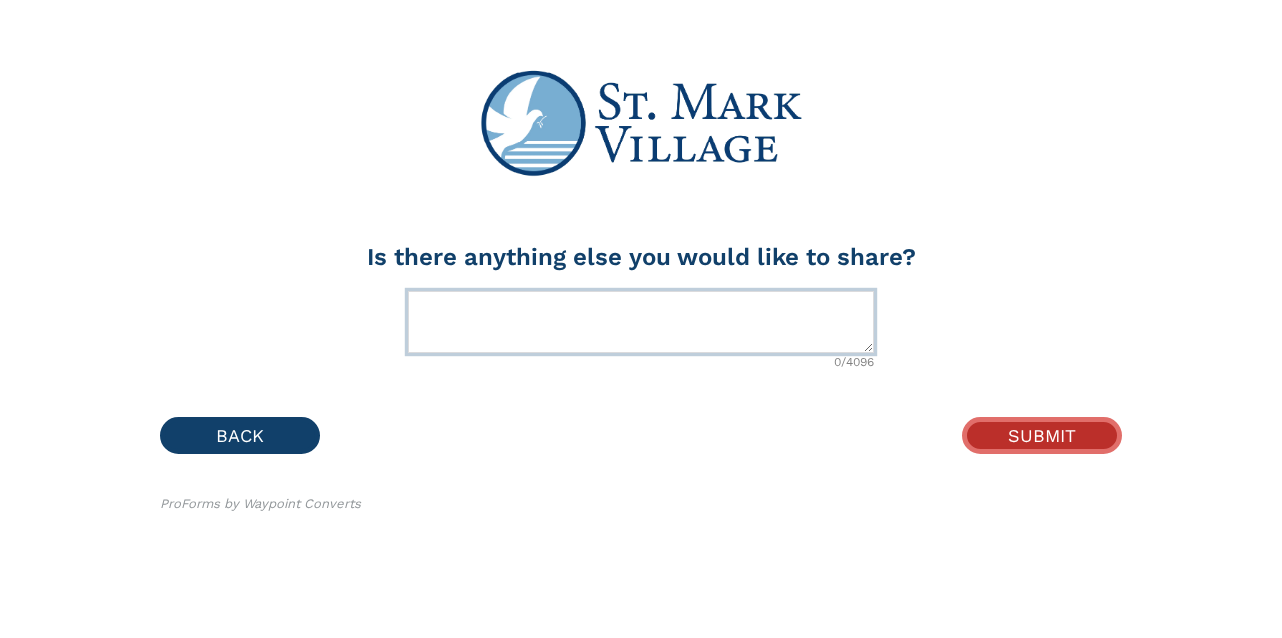 click at bounding box center (641, 322) 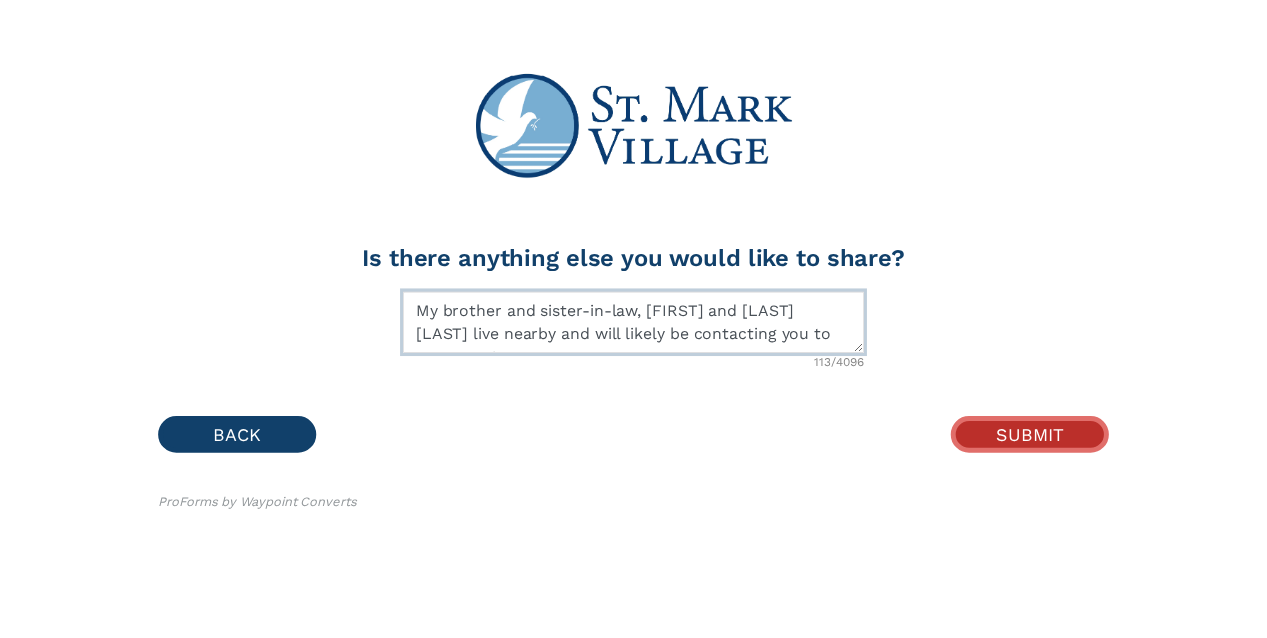 scroll, scrollTop: 16, scrollLeft: 0, axis: vertical 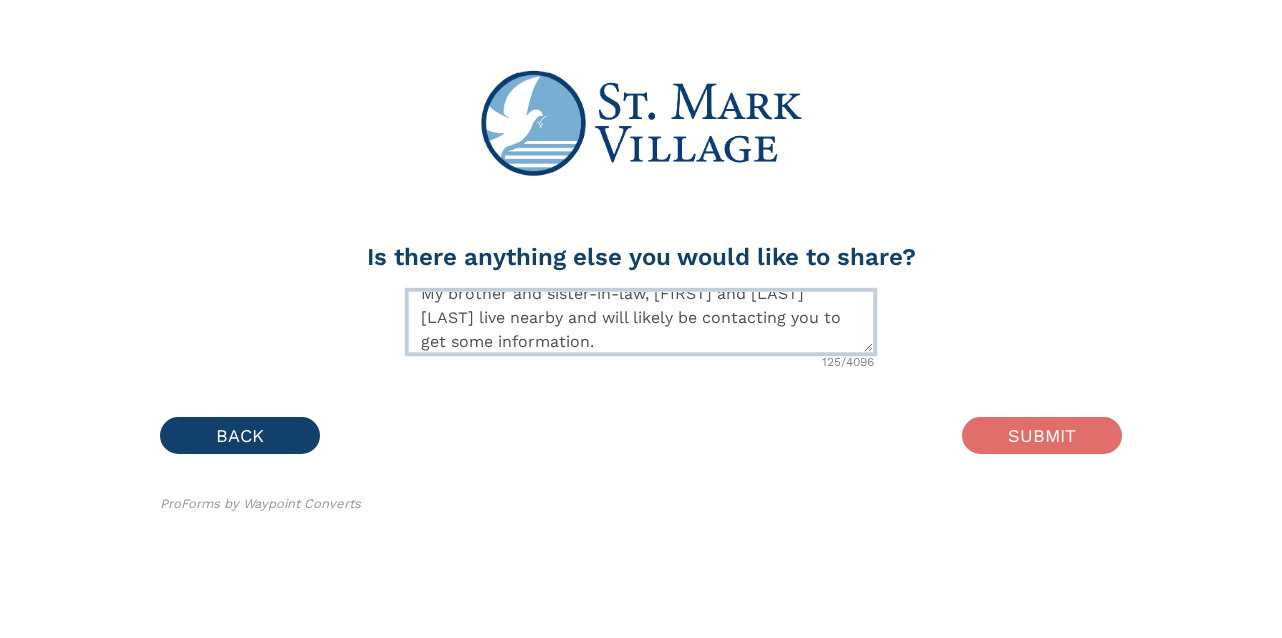 type on "My brother and sister-in-law, [FIRST] and [LAST] [LAST] live nearby and will likely be contacting you to get some information." 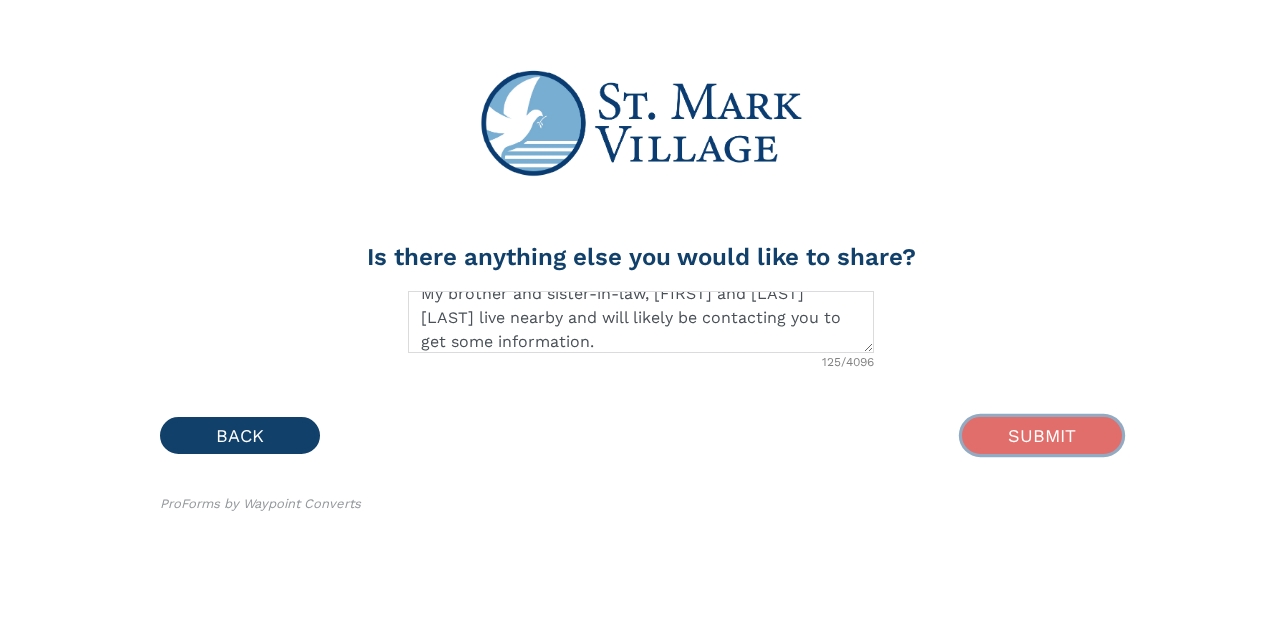 click on "SUBMIT" at bounding box center (1042, 435) 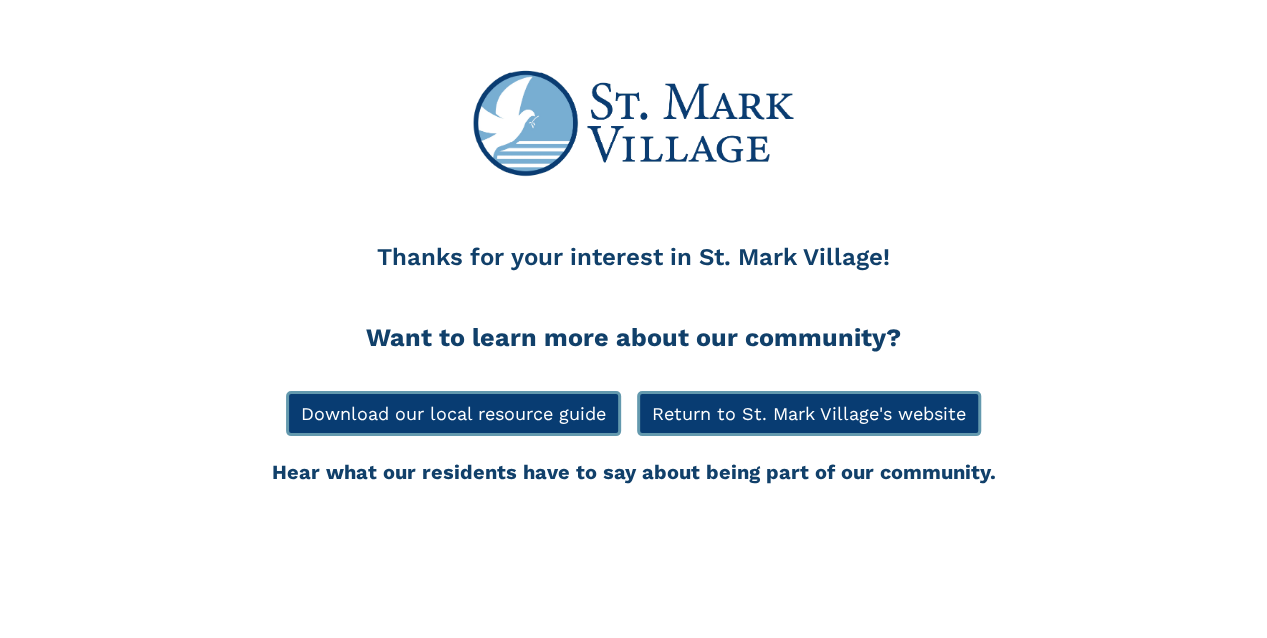 scroll, scrollTop: 175, scrollLeft: 0, axis: vertical 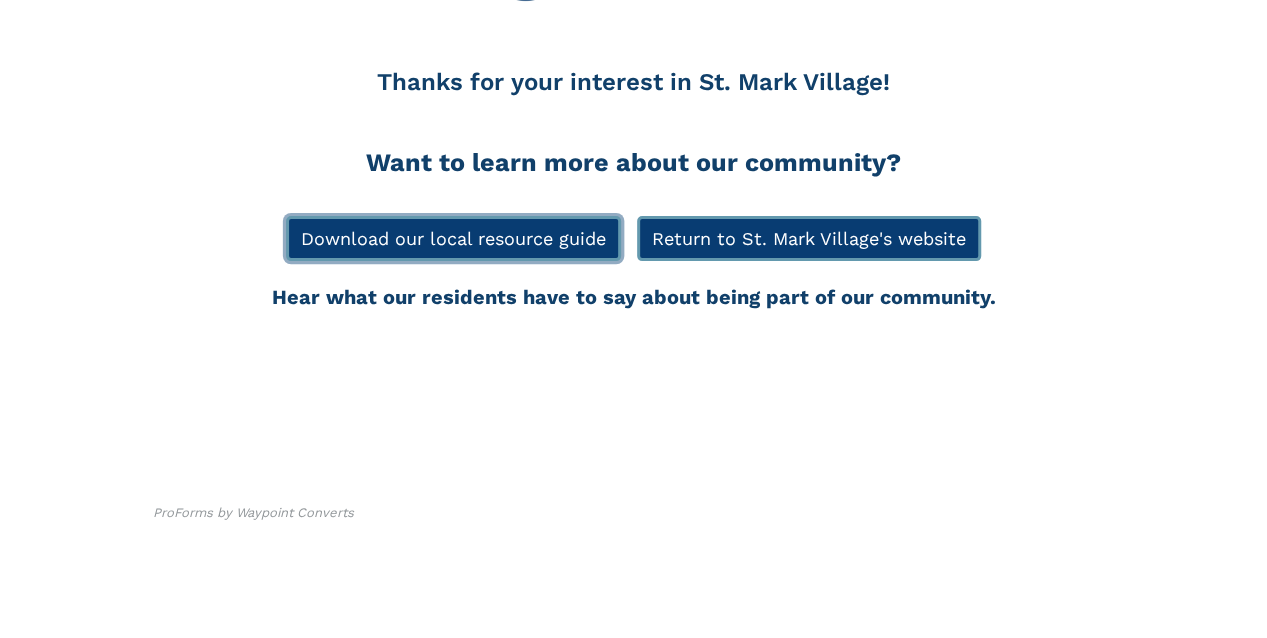 click on "Download our local resource guide" at bounding box center [453, 238] 